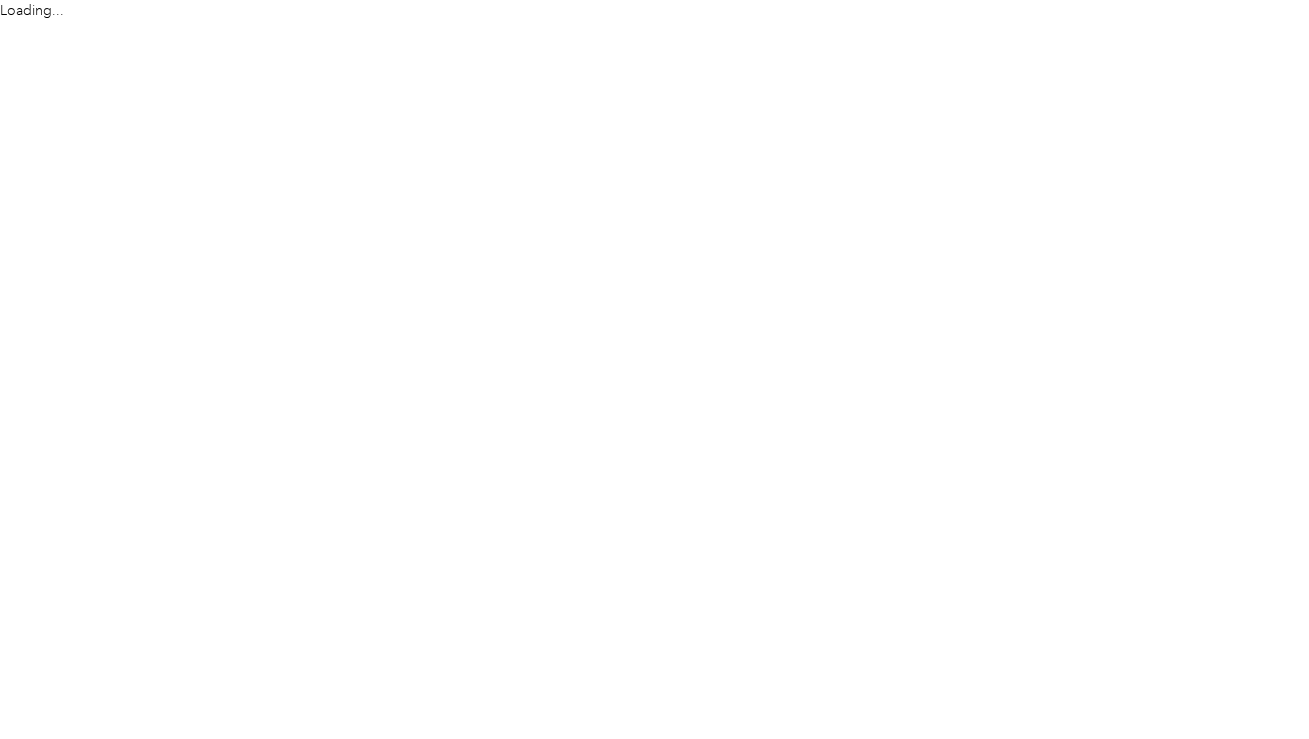scroll, scrollTop: 0, scrollLeft: 0, axis: both 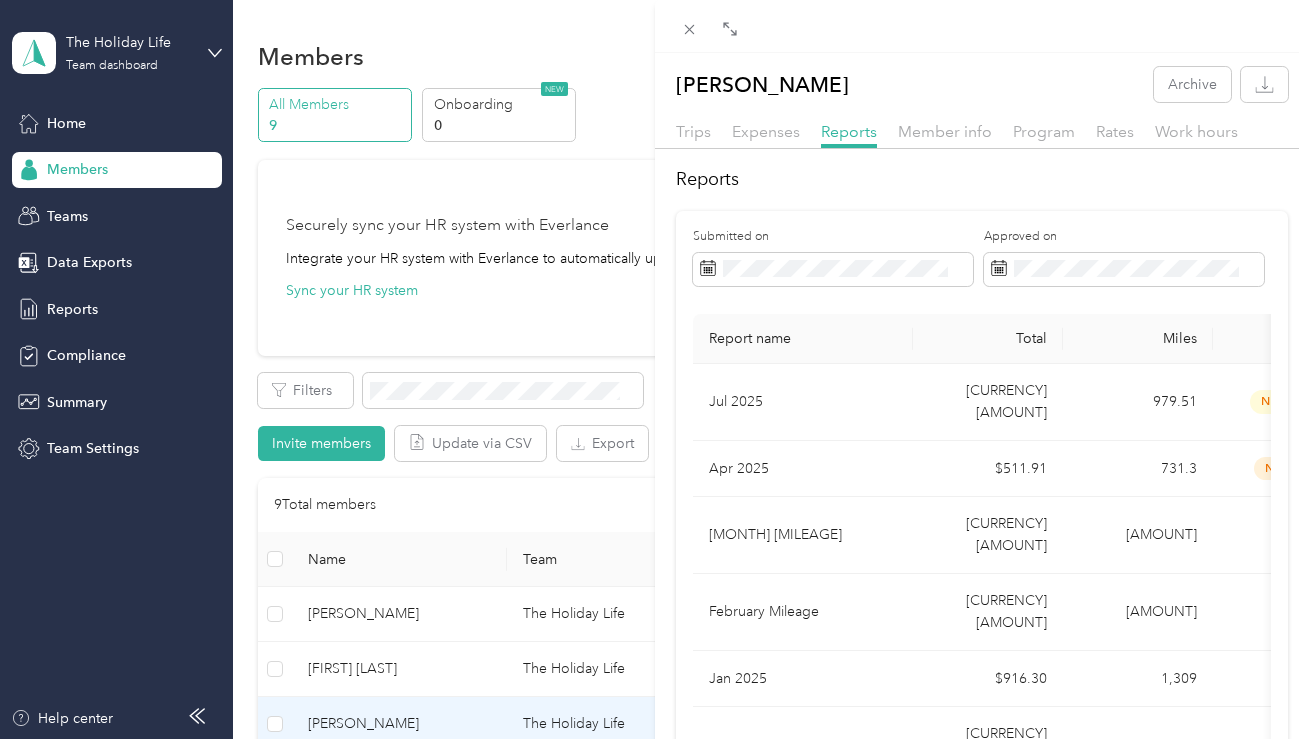 click on "Mark Baker Archive Trips Expenses Reports Member info Program Rates Work hours Reports Submitted on Approved on Report name Total Miles Report status Submitted on Jul [YEAR] $[AMOUNT] [MILES] needs approval [DATE] Apr [YEAR] $[AMOUNT] [MILES] needs payment [DATE] March Mileage $[AMOUNT] [MILES] approved [DATE] February Mileage $[AMOUNT] [MILES] approved [DATE] Jan [YEAR] $[AMOUNT] [MILES] approved [DATE] Dec [YEAR] $[AMOUNT] [MILES] approved [DATE] Nov [YEAR] $[AMOUNT] [MILES] approved [DATE] Oct [YEAR] $[AMOUNT] [MILES] approved [DATE] September Mileage $[AMOUNT] [MILES] approved [DATE] Aug [YEAR] $[AMOUNT] [MILES] approved [DATE] Jul [YEAR] $[AMOUNT] [MILES] approved [DATE] Jun [YEAR] $[AMOUNT] [MILES] approved [DATE] Showing 12 out of 12 1 25 / page" at bounding box center [654, 369] 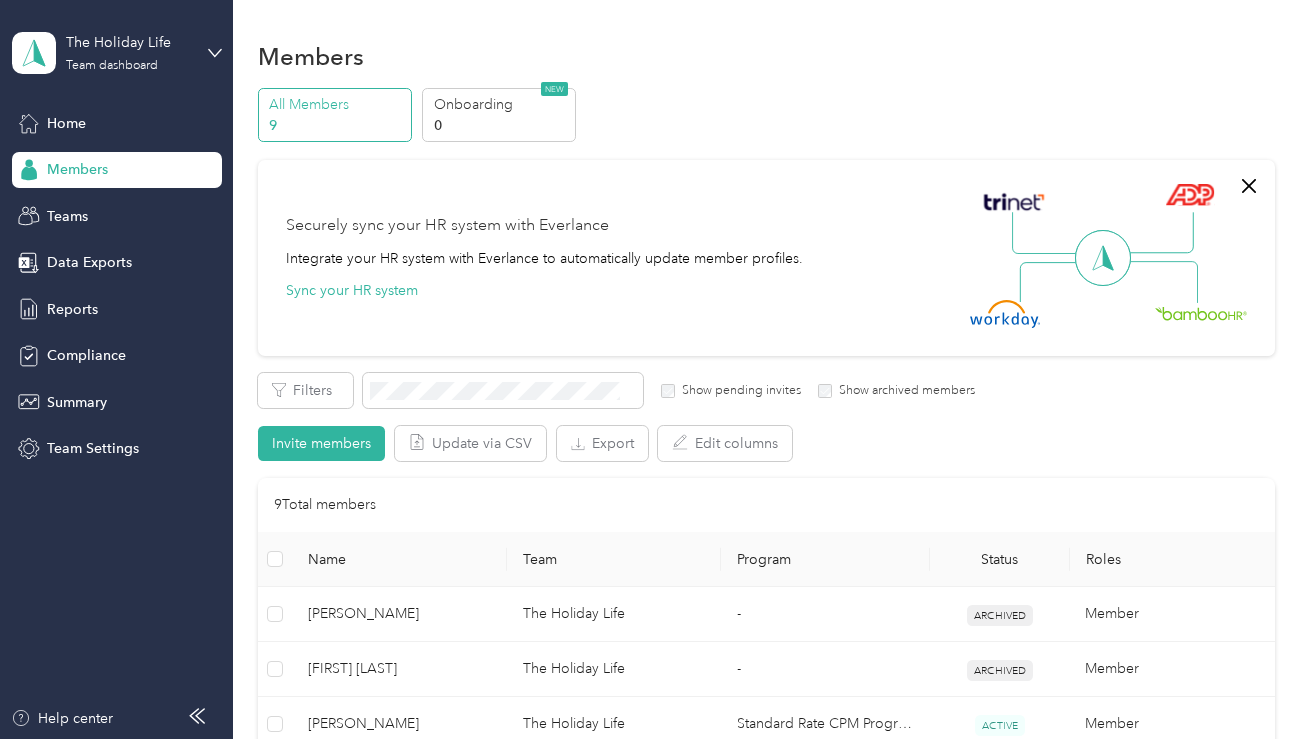 click on "Home" at bounding box center [66, 123] 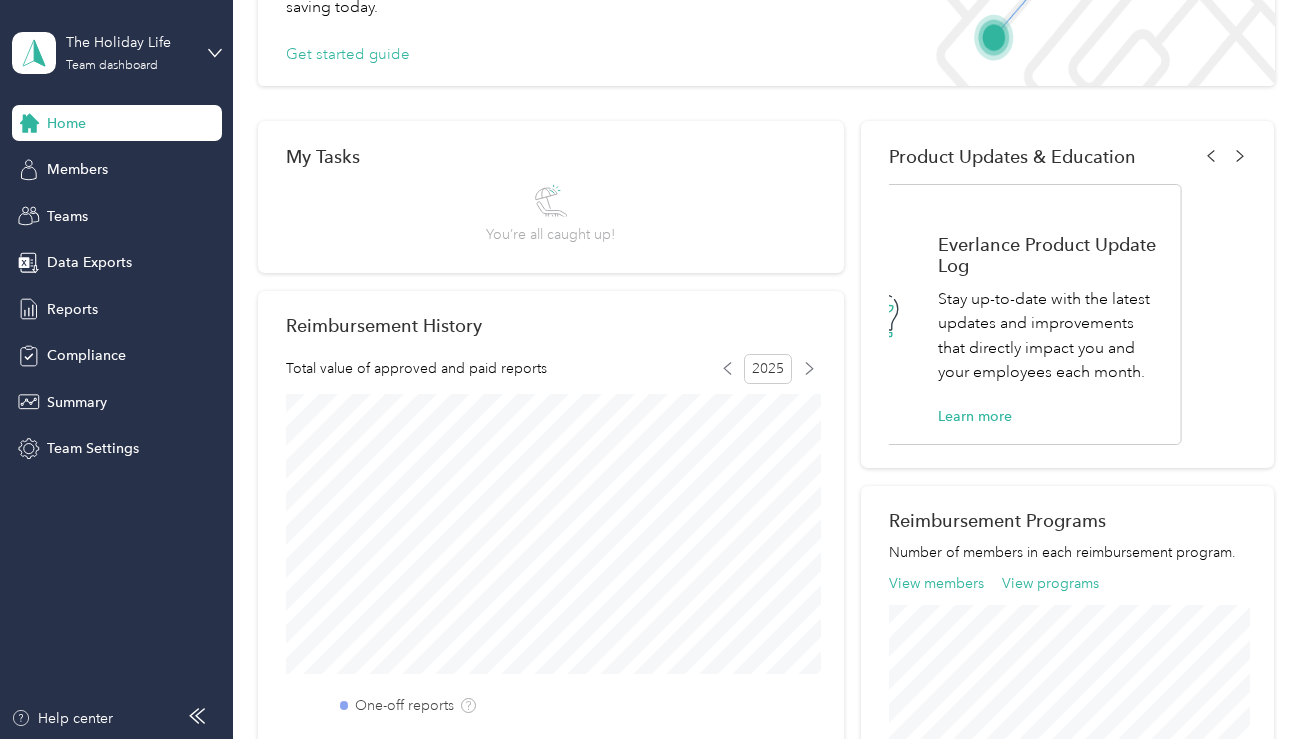 scroll, scrollTop: 133, scrollLeft: 0, axis: vertical 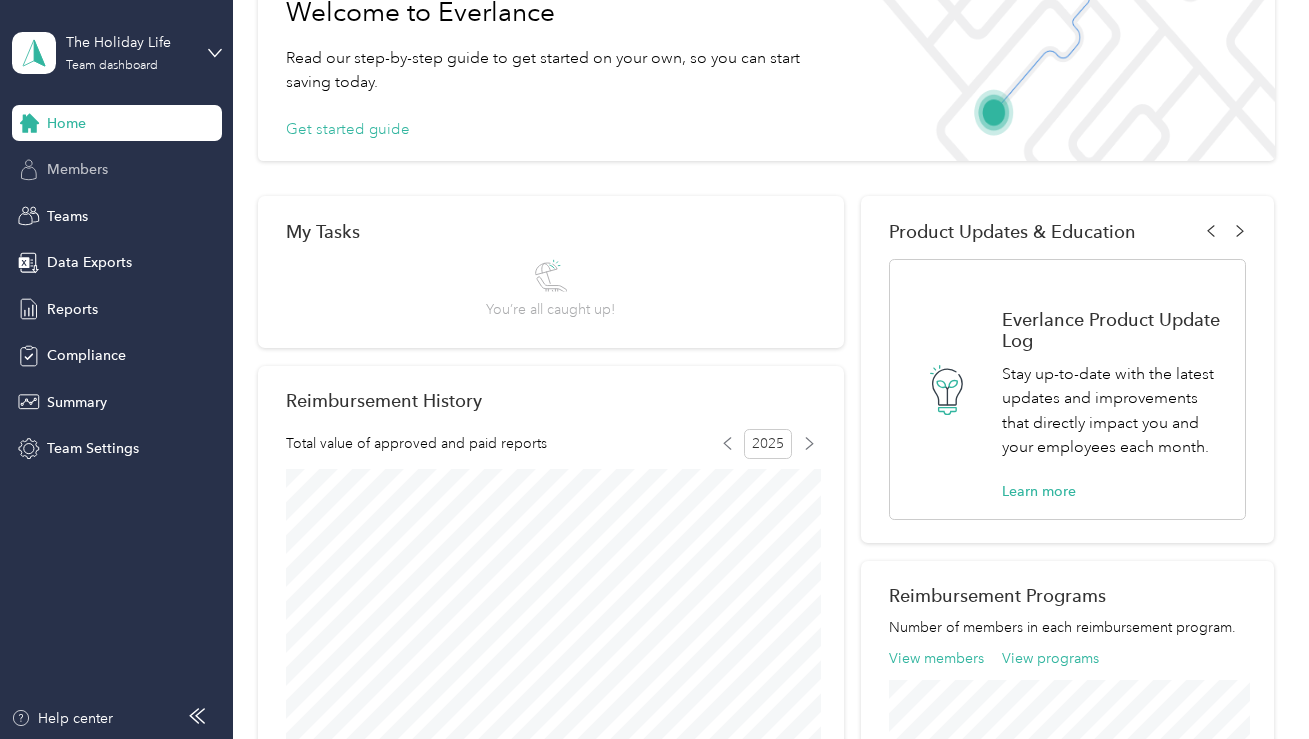 click on "Members" at bounding box center (77, 169) 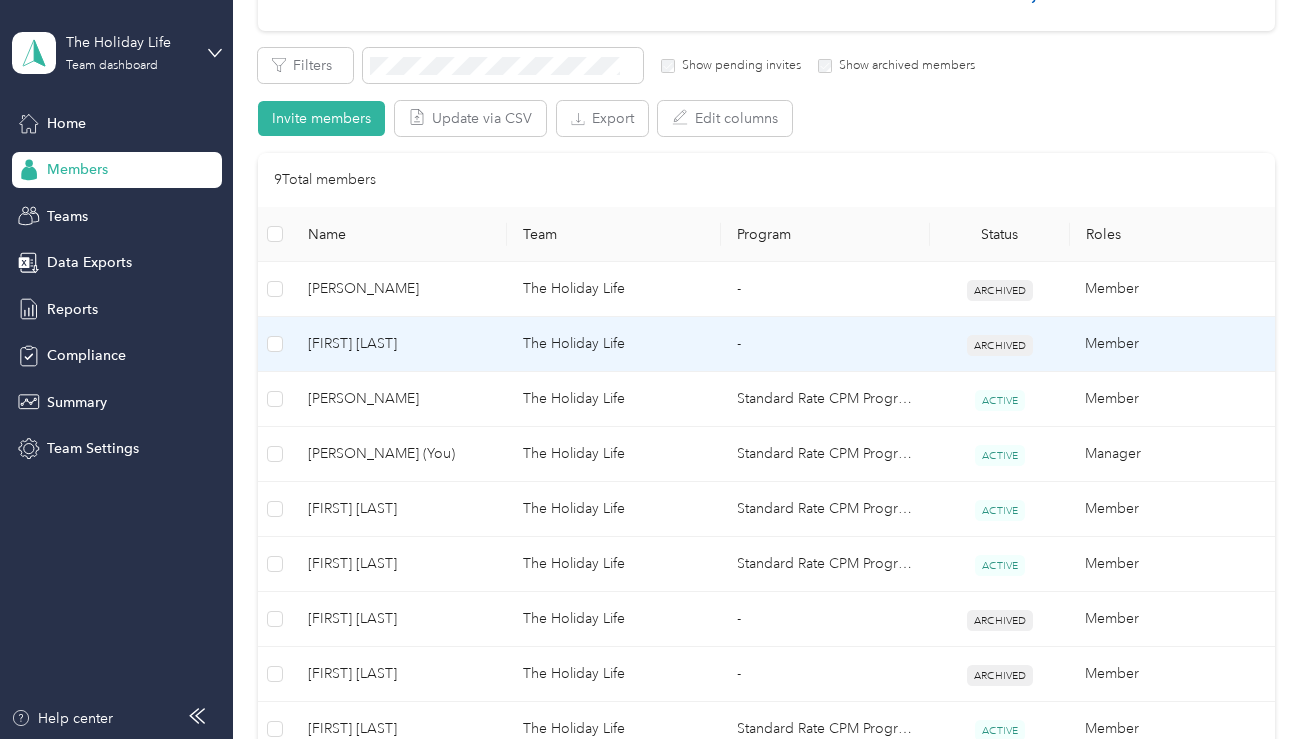 scroll, scrollTop: 341, scrollLeft: 0, axis: vertical 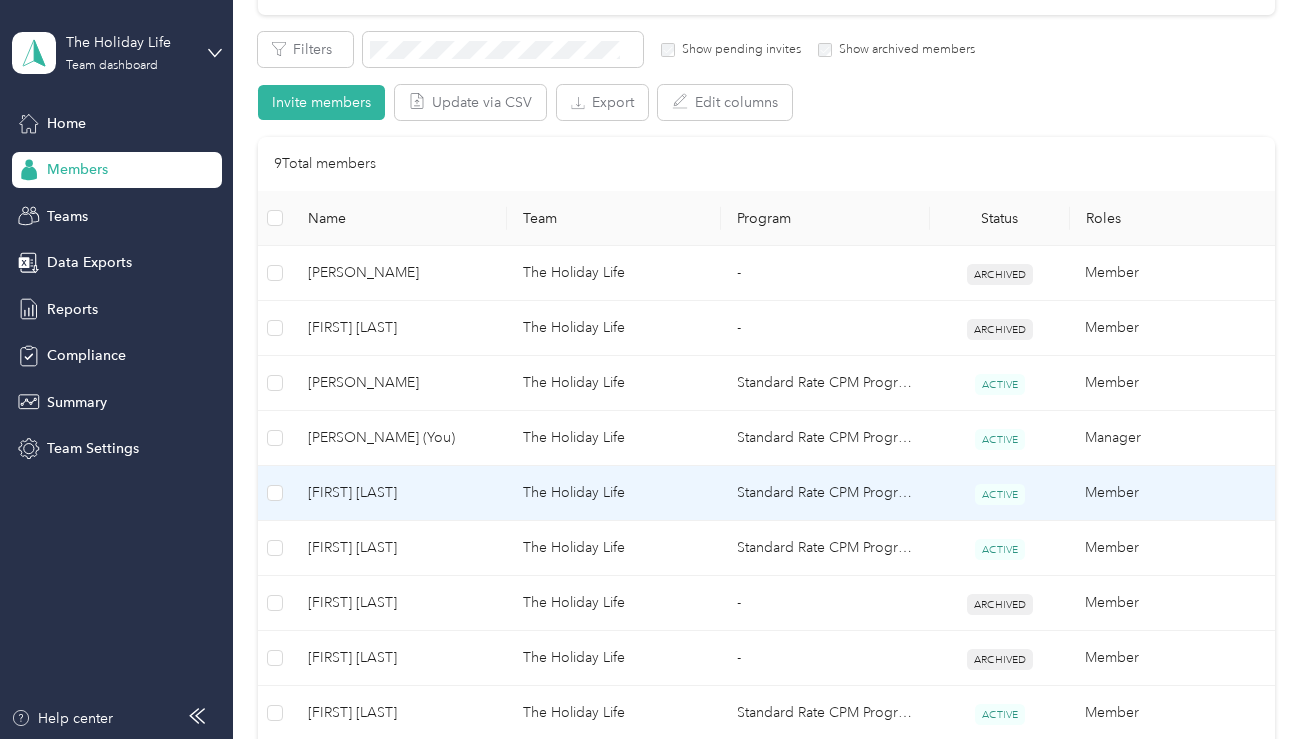 click on "[FIRST] [LAST]" at bounding box center (399, 493) 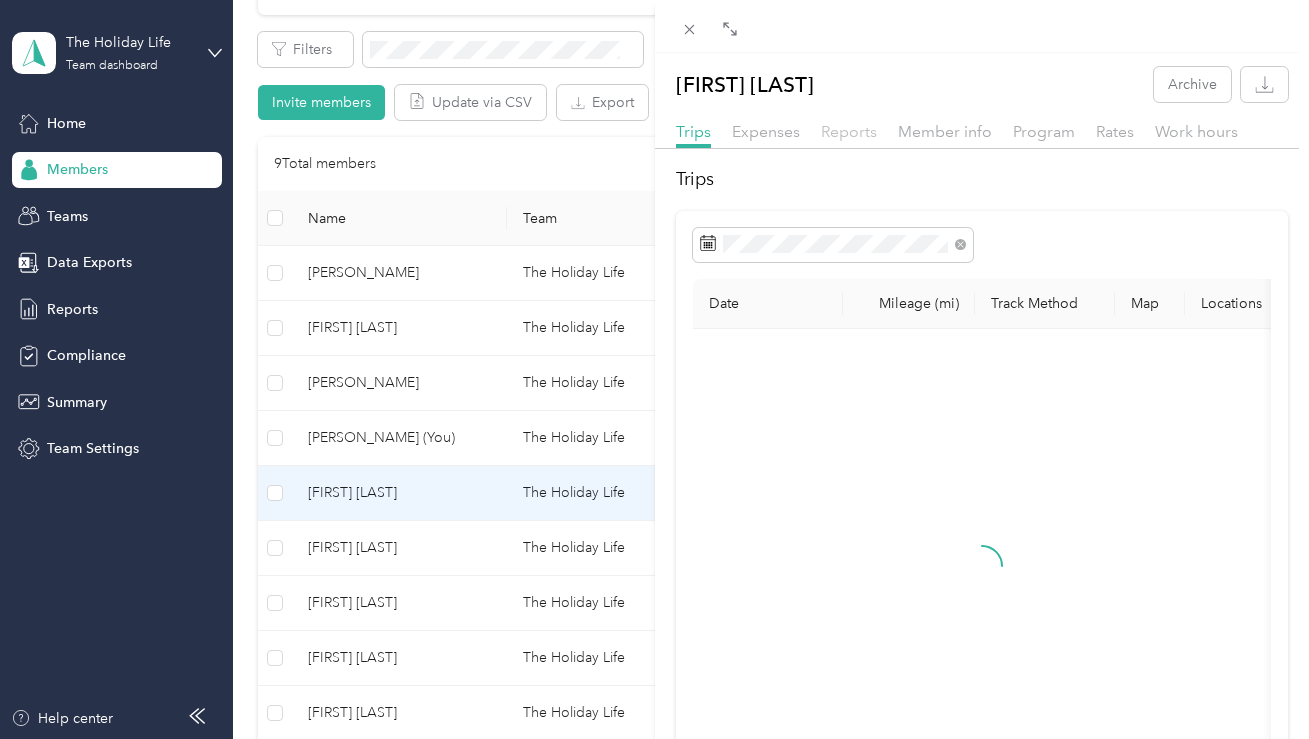 click on "Reports" at bounding box center (849, 131) 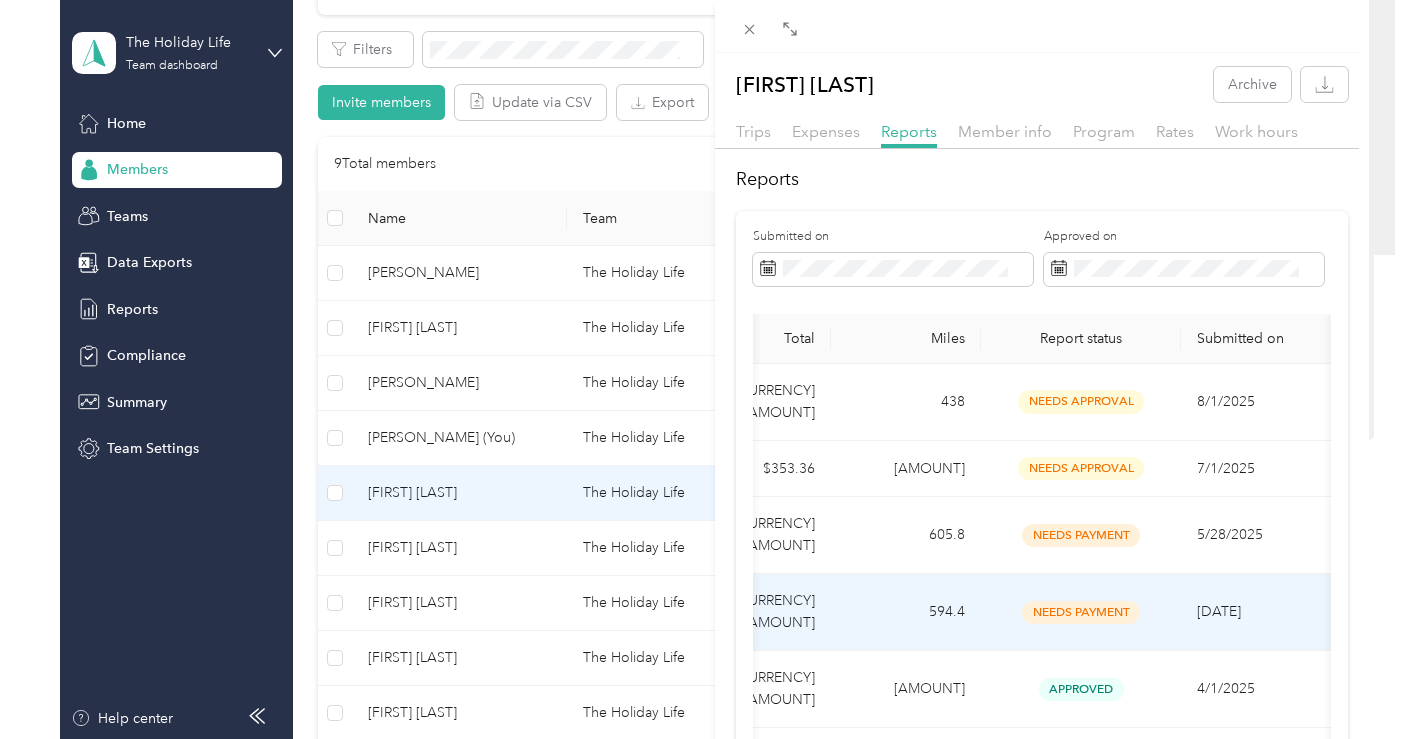 scroll, scrollTop: 0, scrollLeft: 0, axis: both 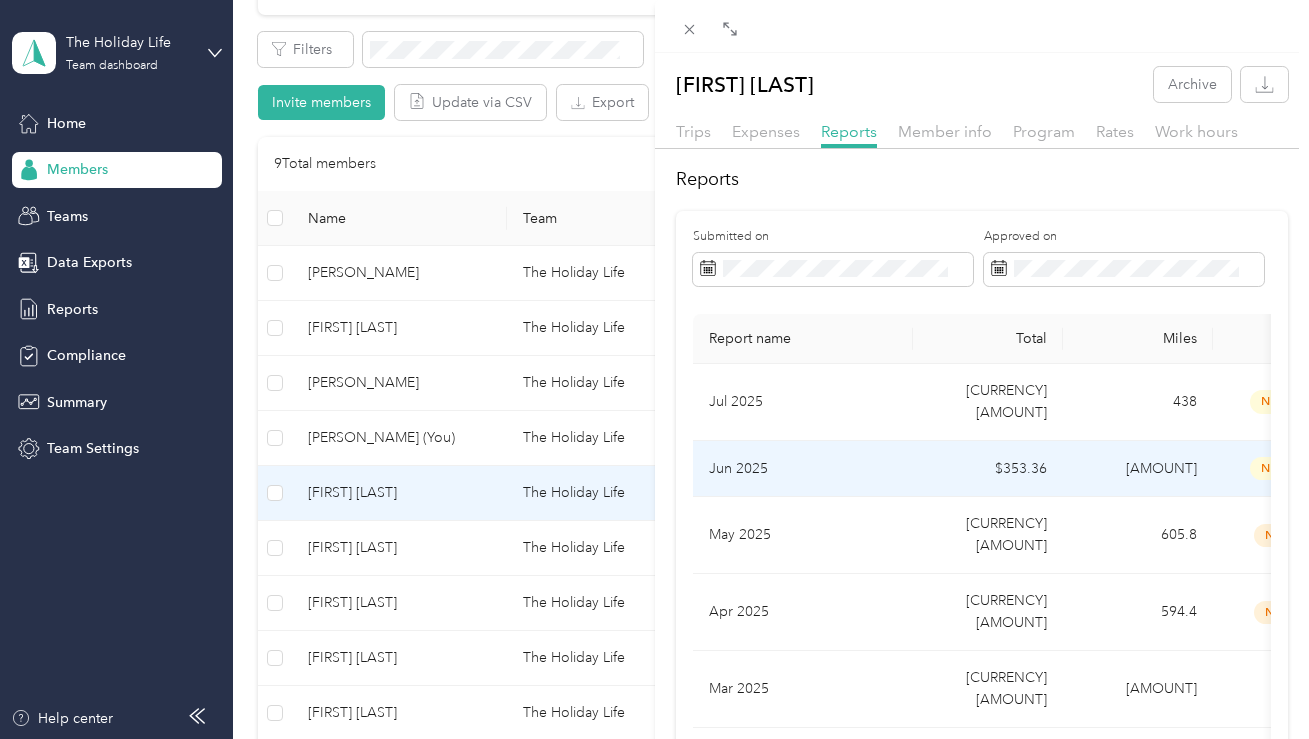 click on "Jun 2025" at bounding box center (803, 469) 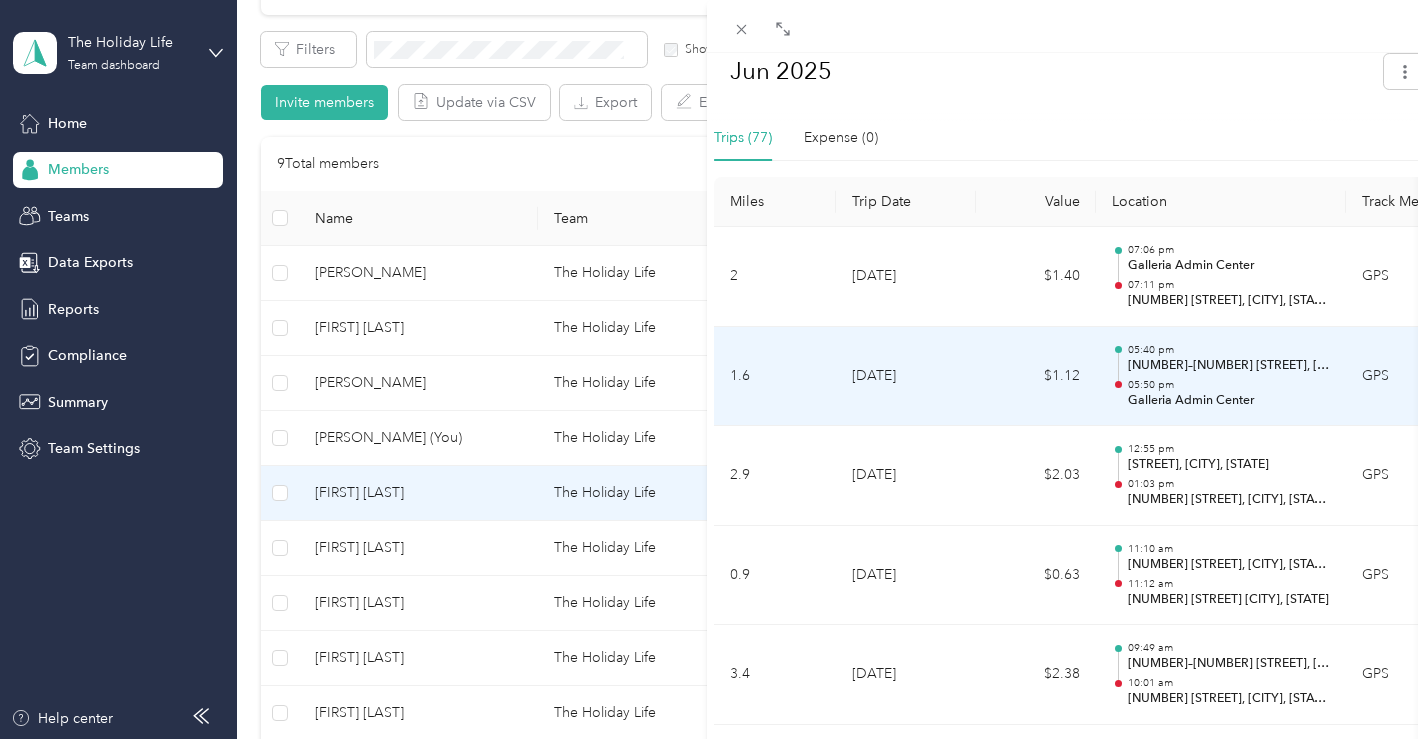 scroll, scrollTop: 571, scrollLeft: 0, axis: vertical 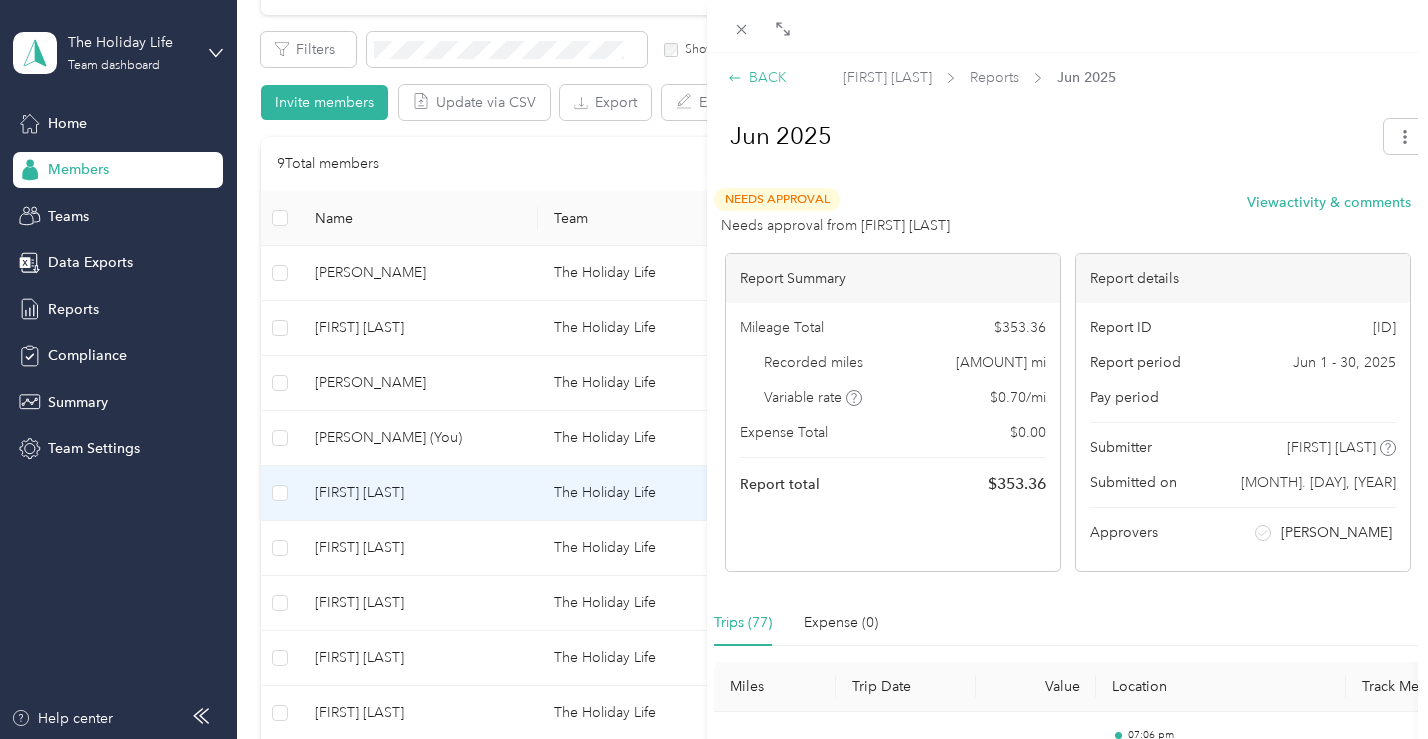 click on "BACK" at bounding box center (757, 77) 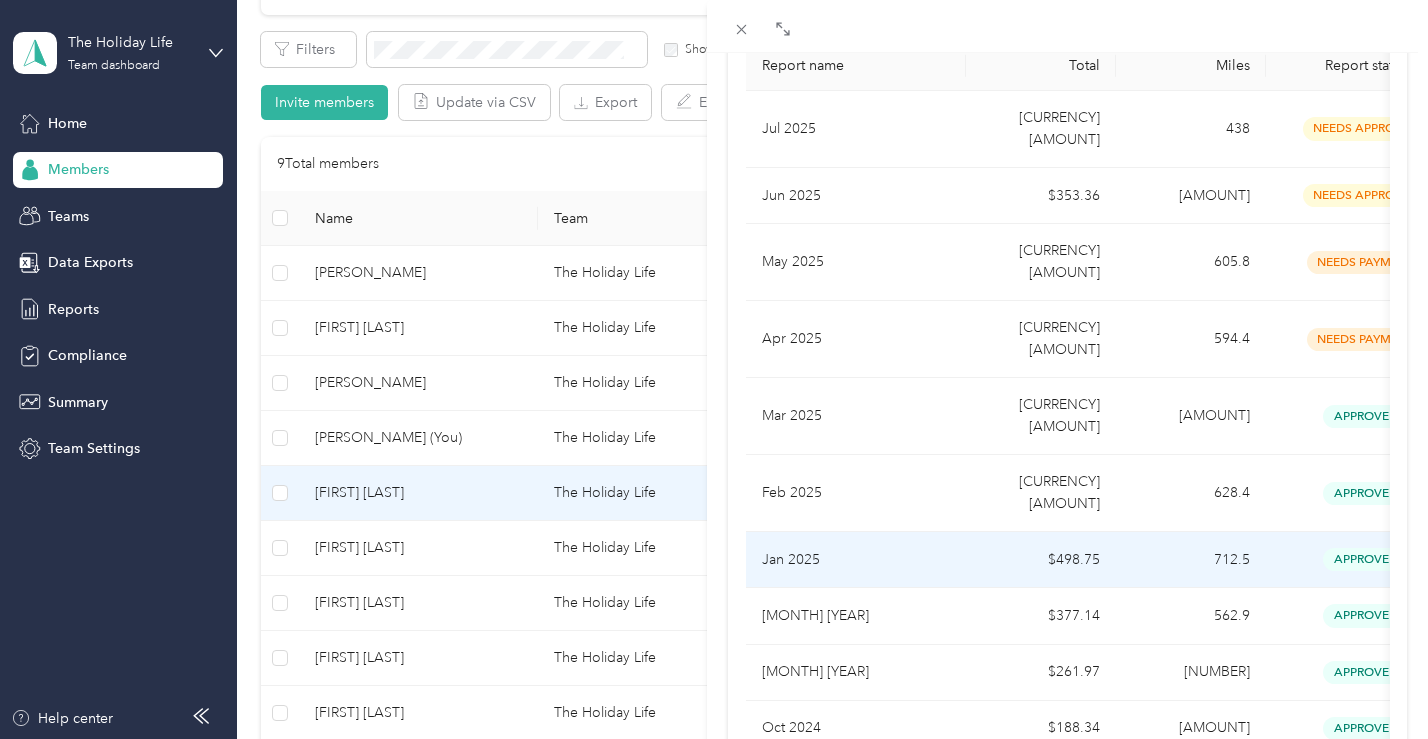 scroll, scrollTop: 0, scrollLeft: 0, axis: both 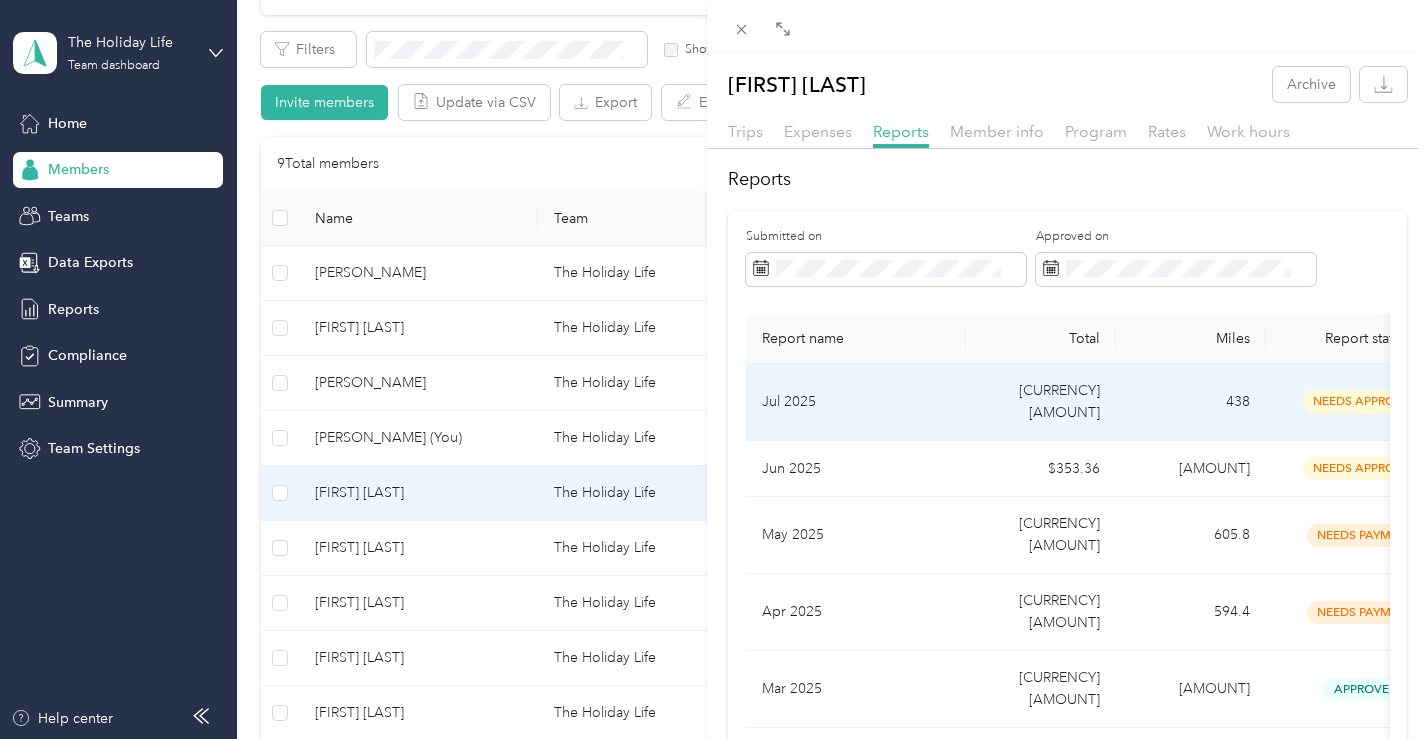 click on "Jul 2025" at bounding box center (856, 402) 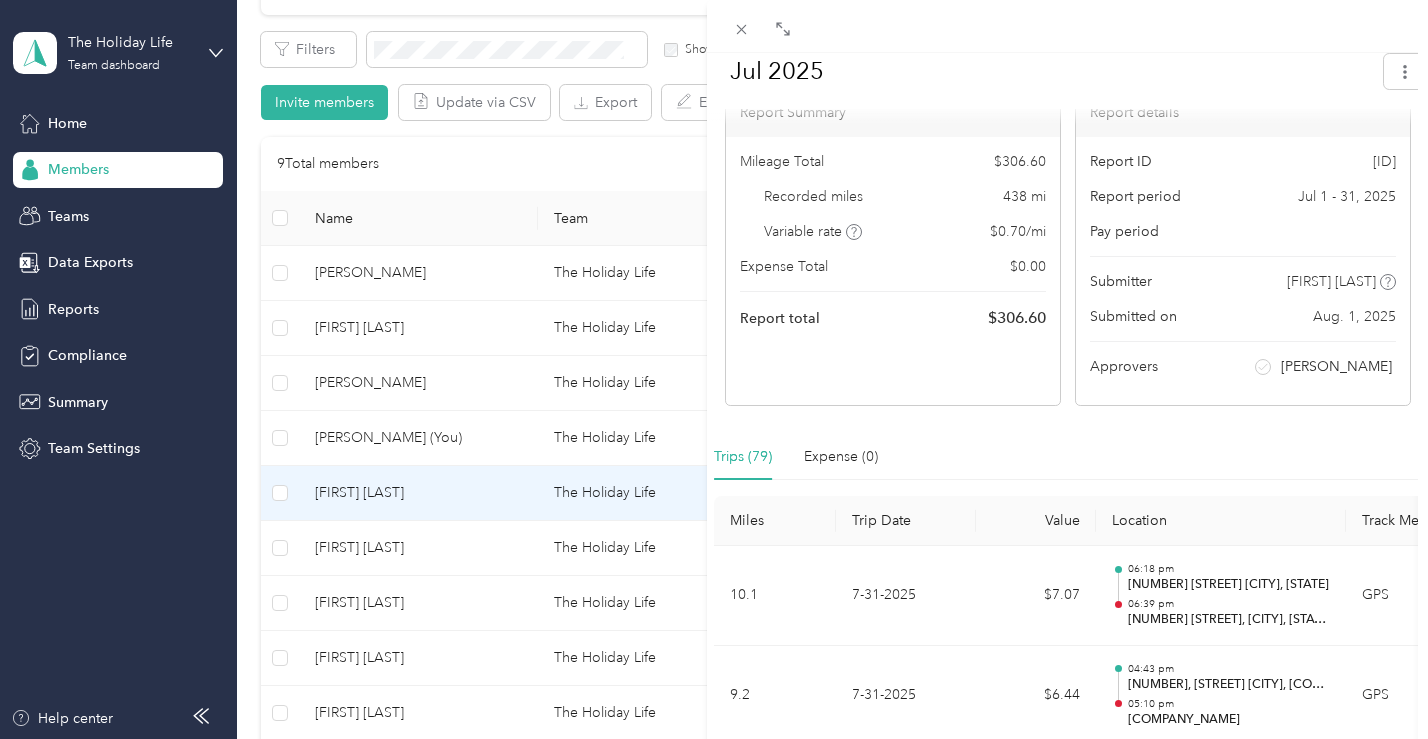 scroll, scrollTop: 0, scrollLeft: 0, axis: both 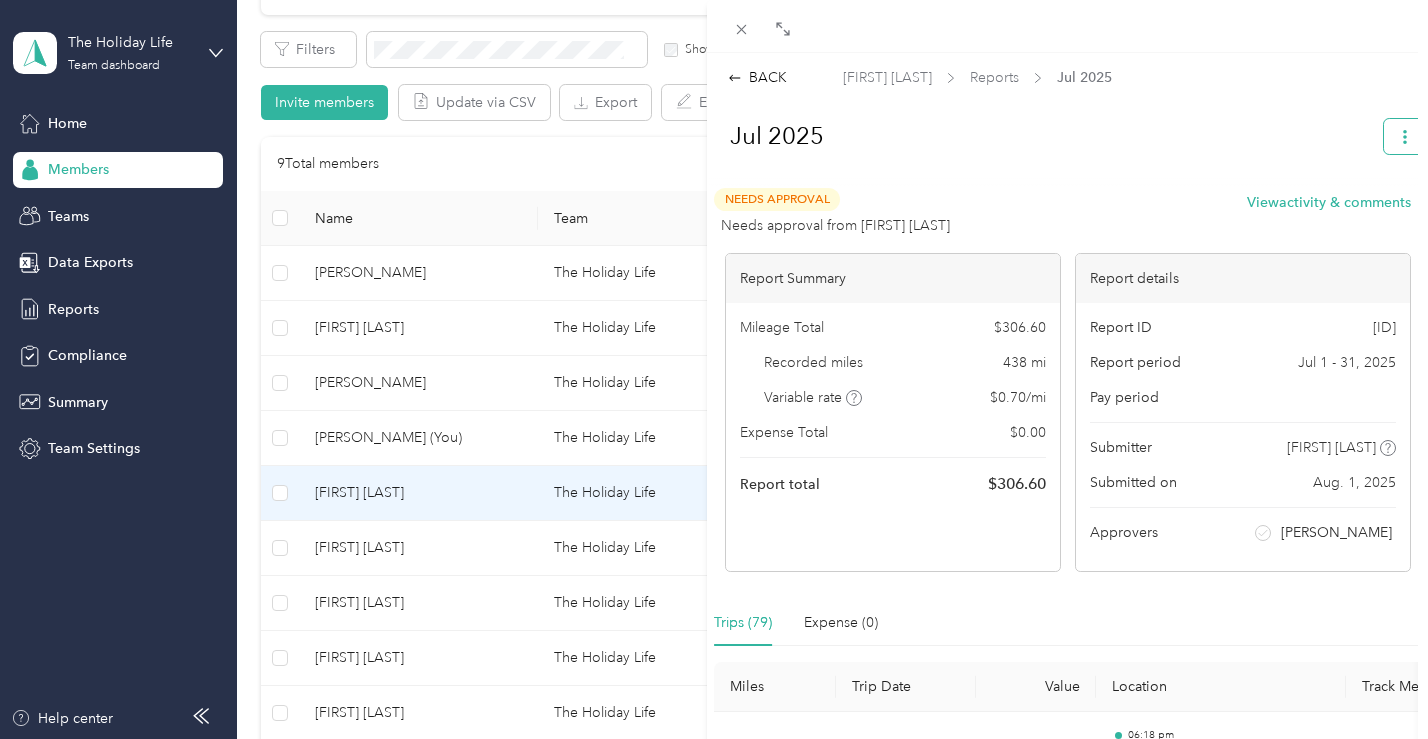 click 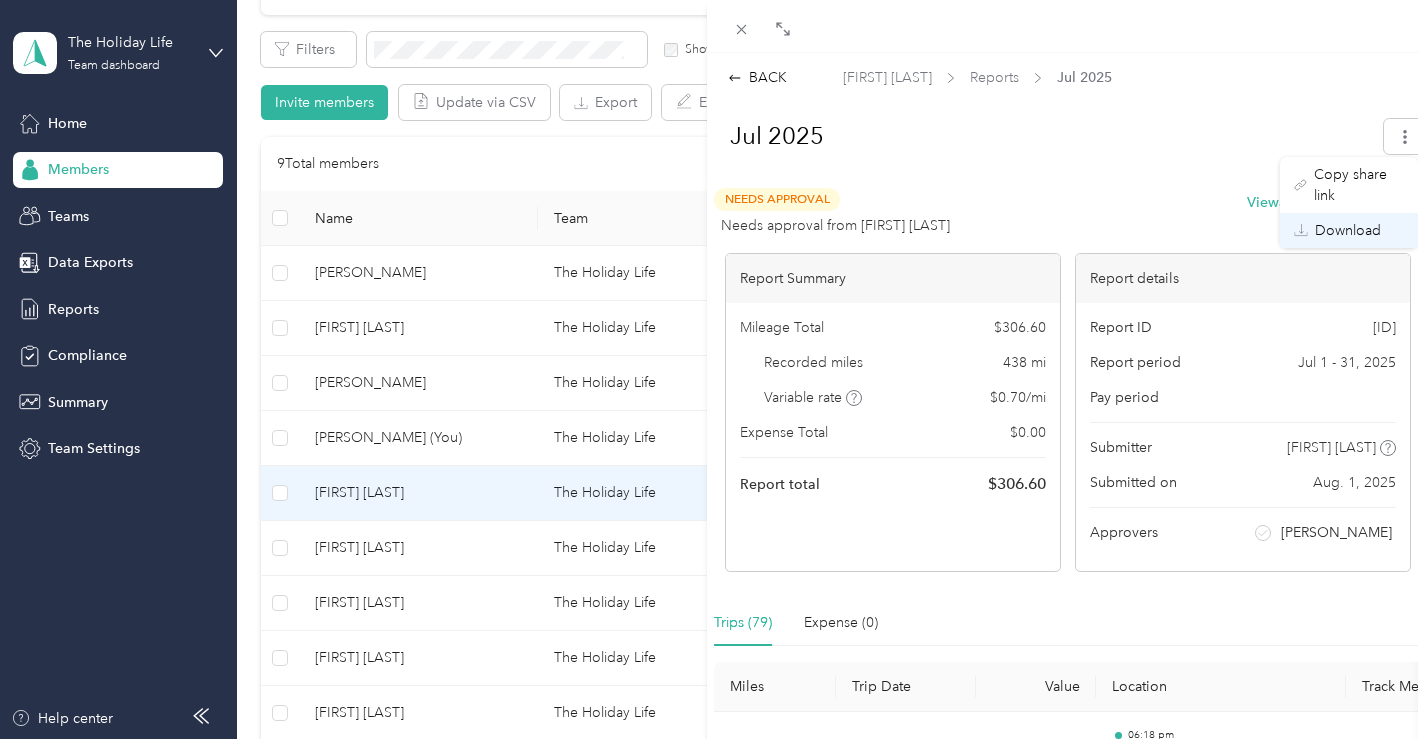 click on "Download" at bounding box center [1348, 230] 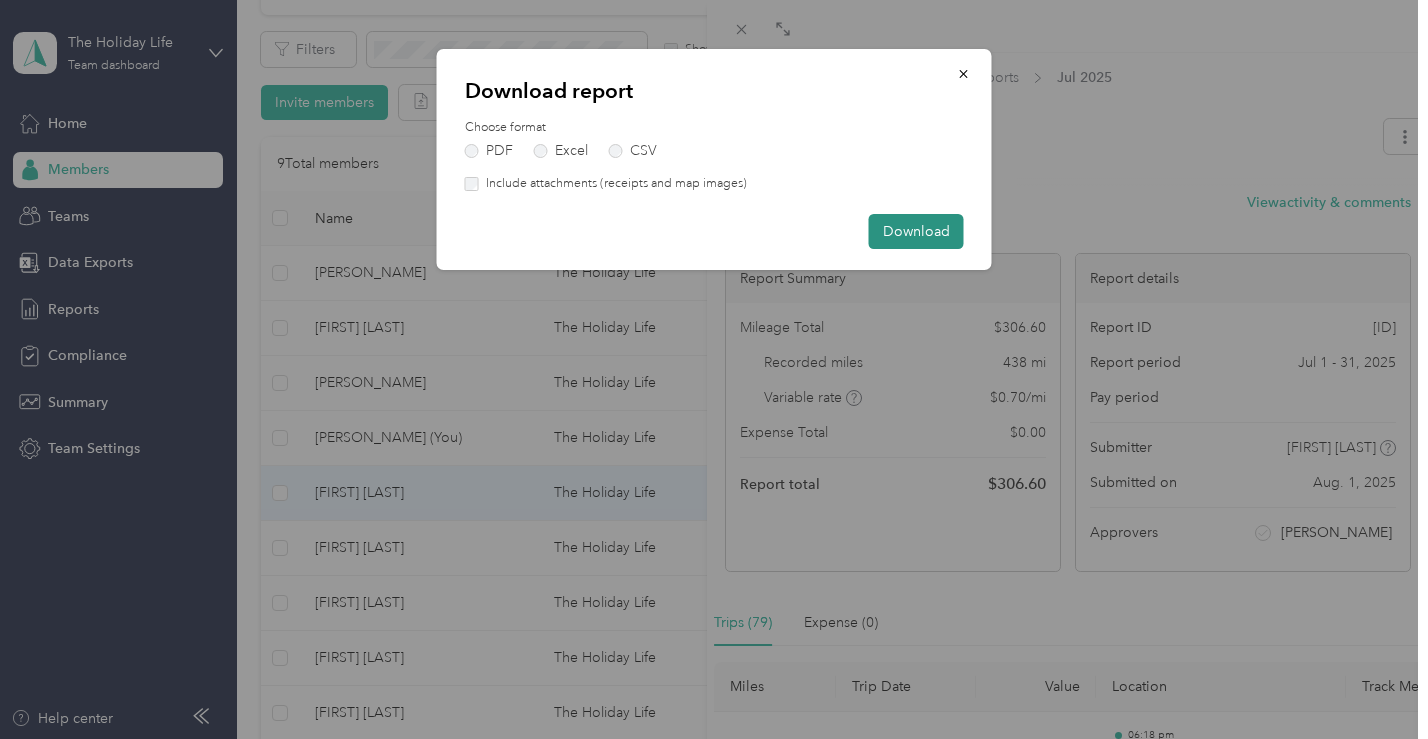 click on "Download" at bounding box center (916, 231) 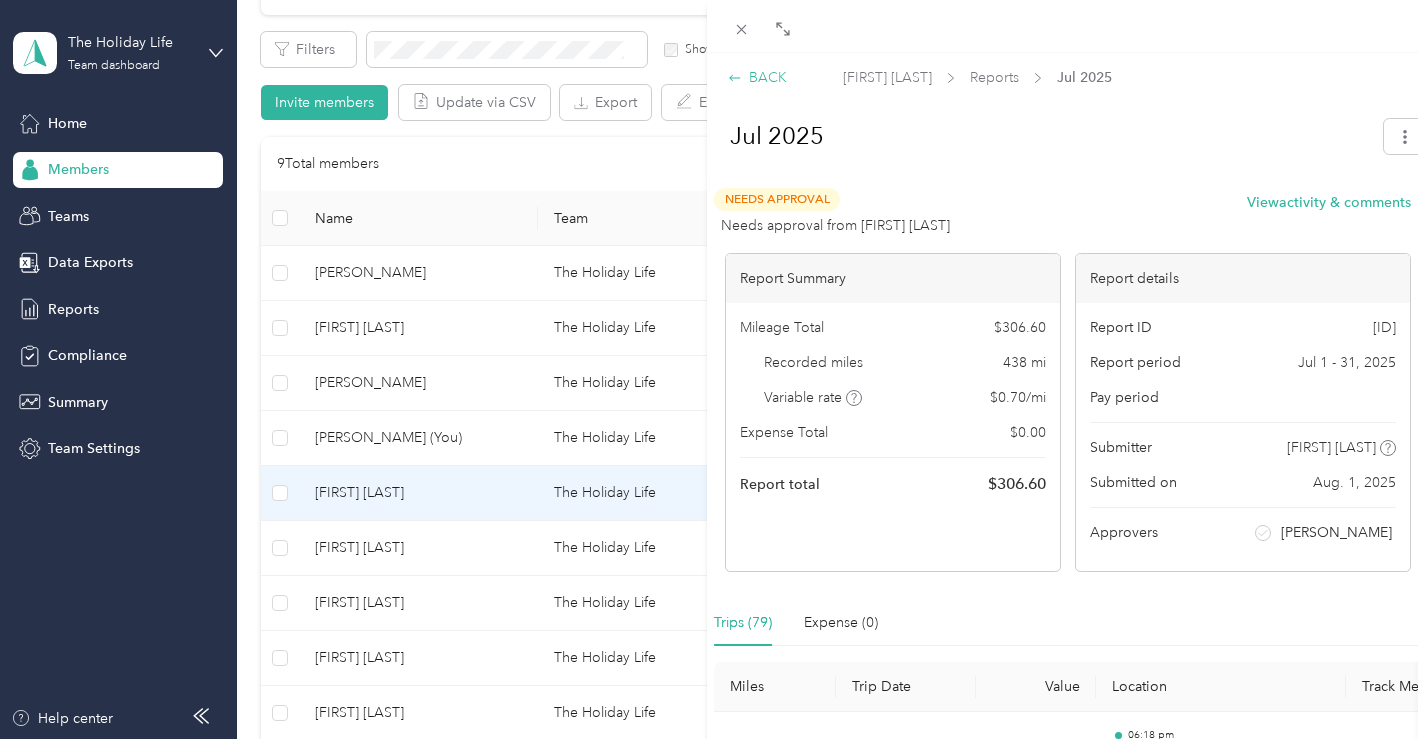 click on "BACK" at bounding box center (757, 77) 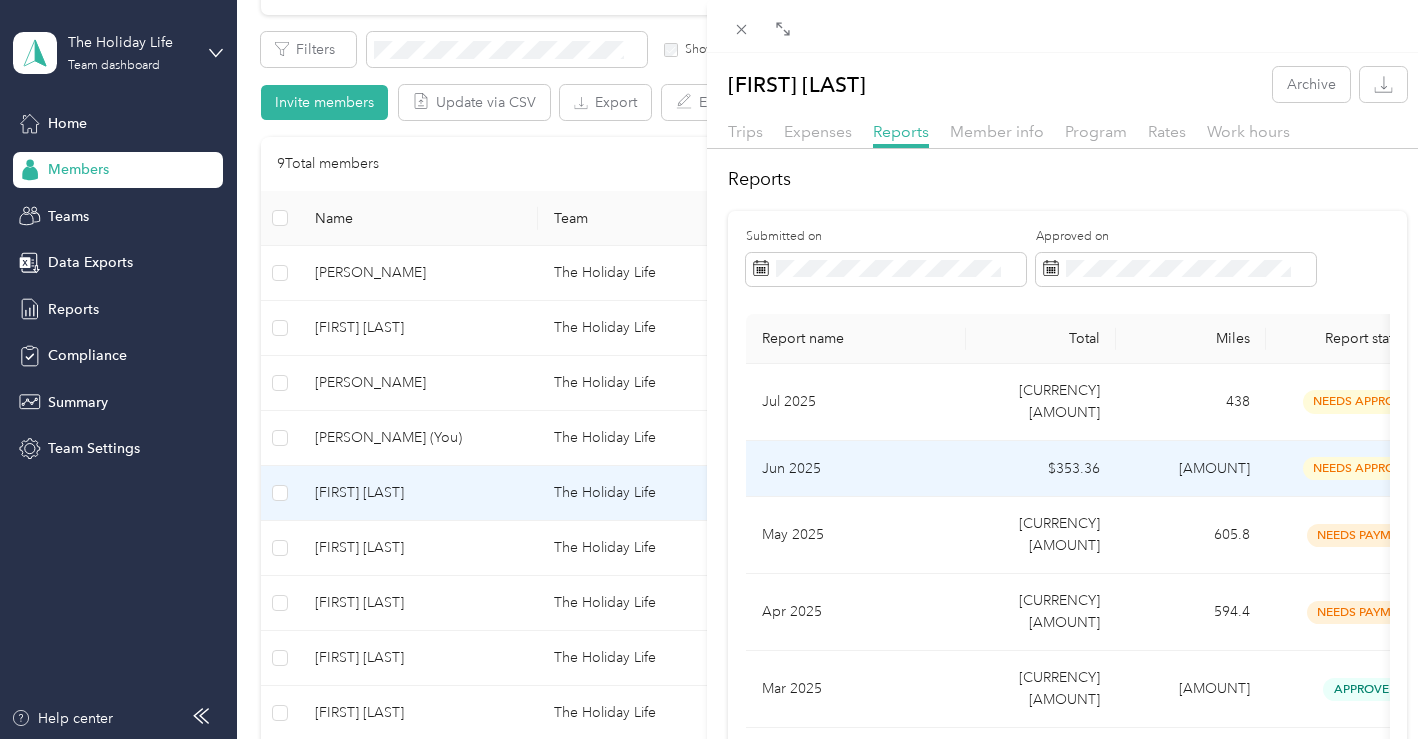 click on "Jun 2025" at bounding box center (856, 469) 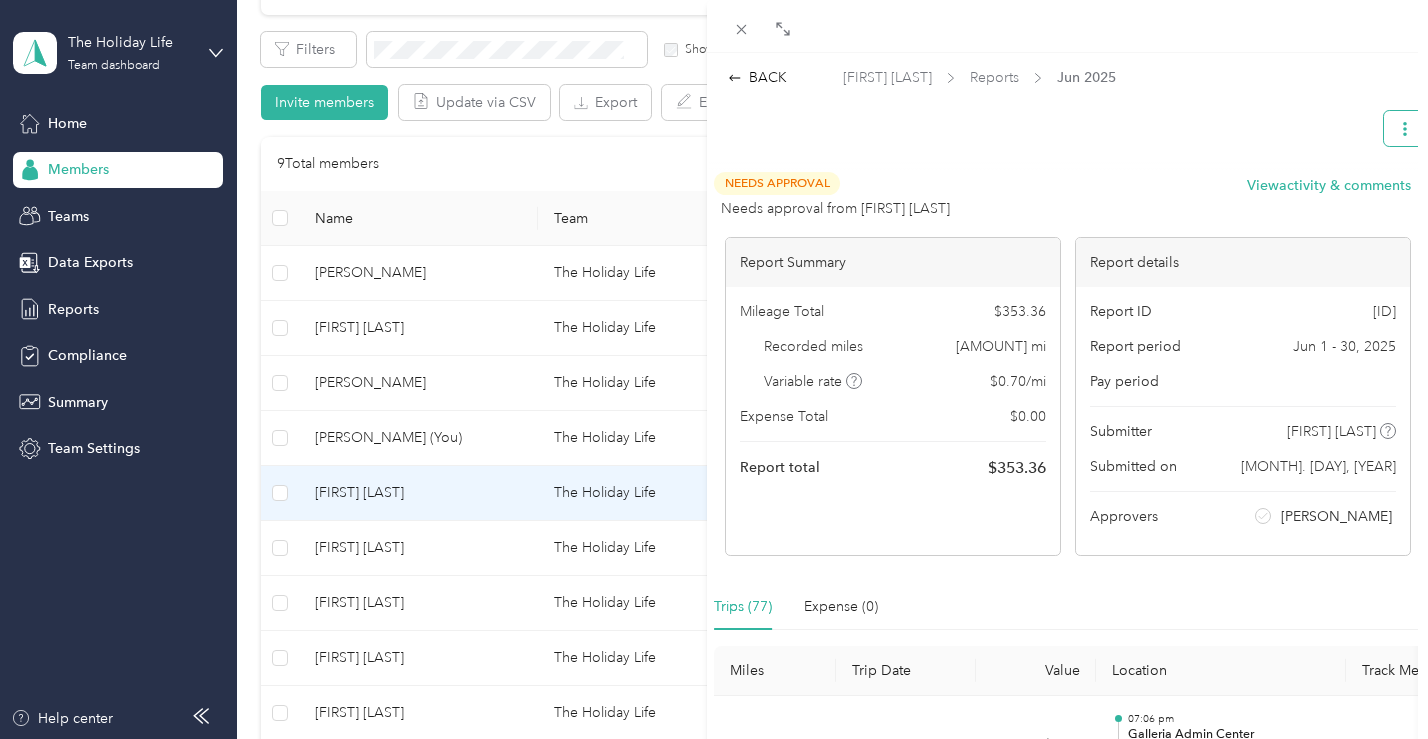 click at bounding box center [1405, 128] 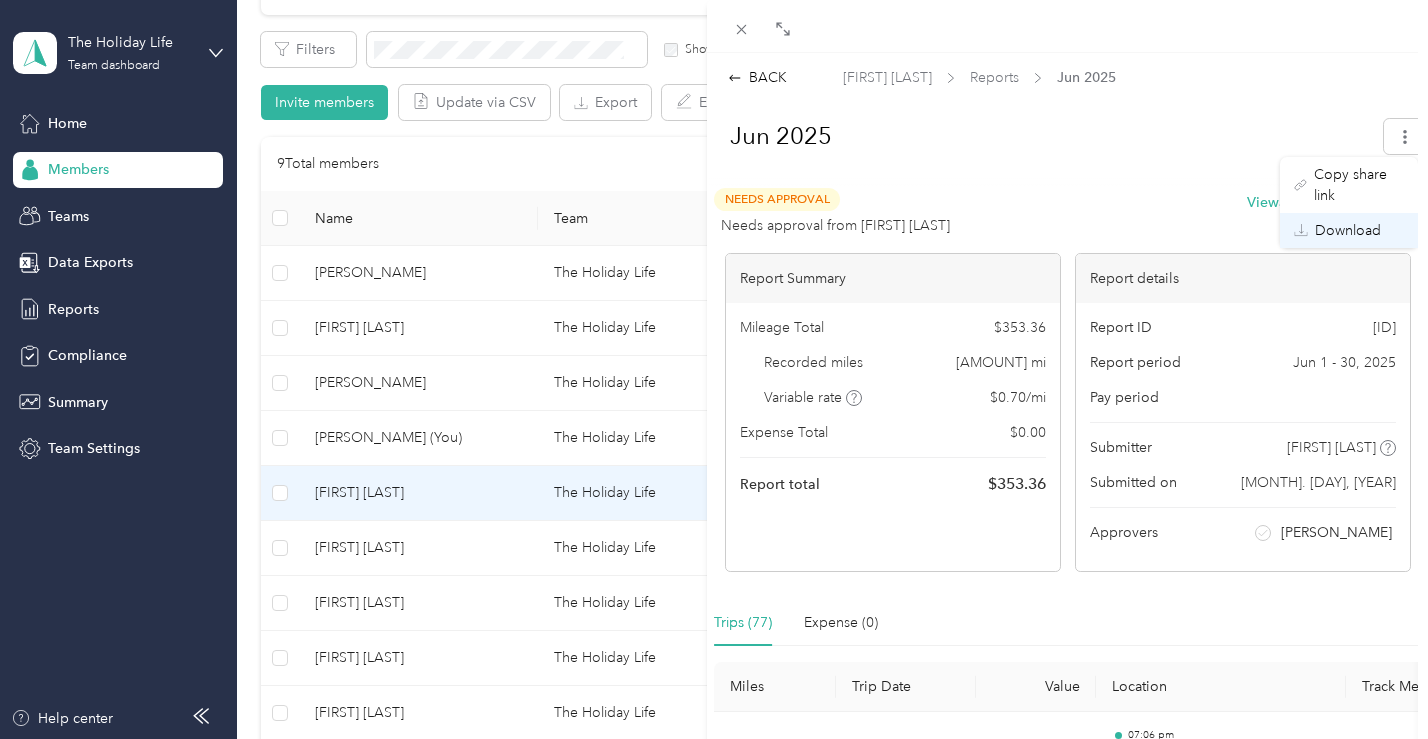 click on "Download" at bounding box center [1348, 230] 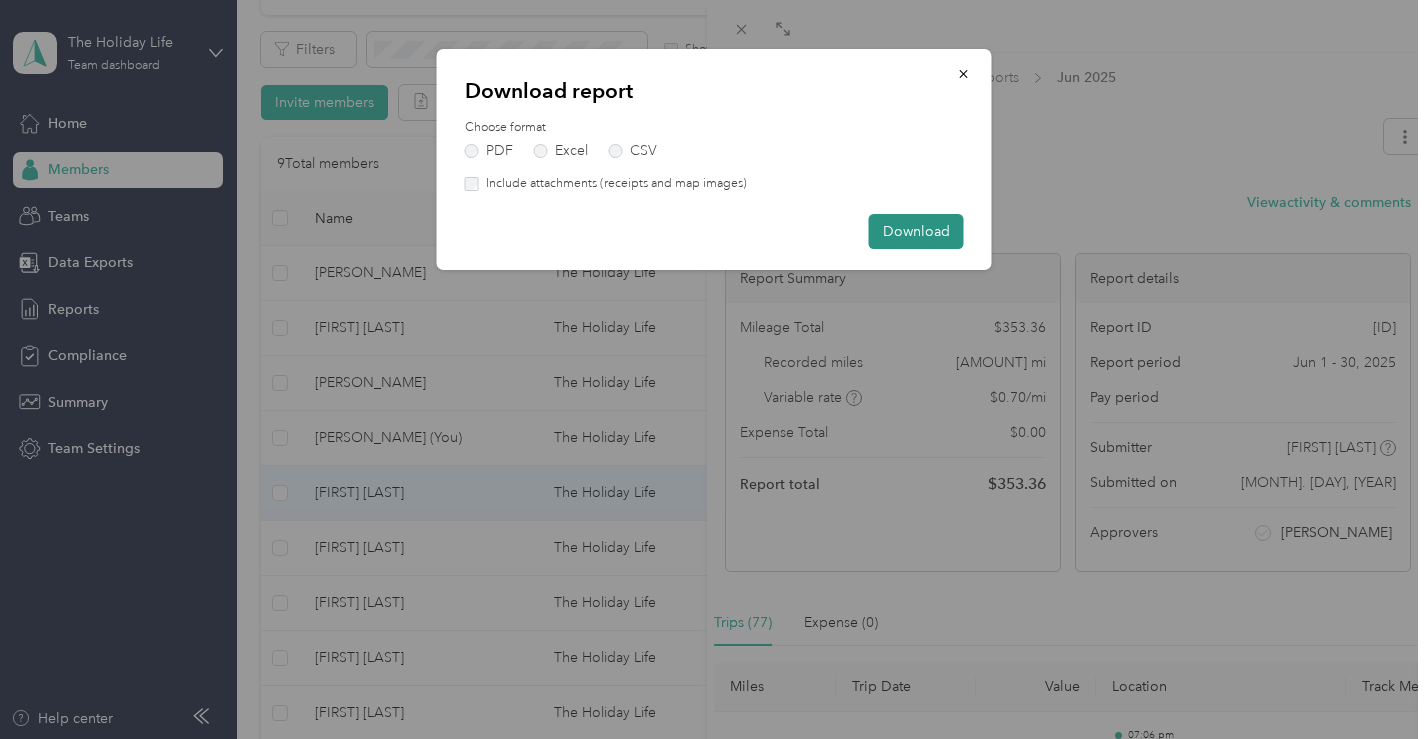 click on "Download" at bounding box center (916, 231) 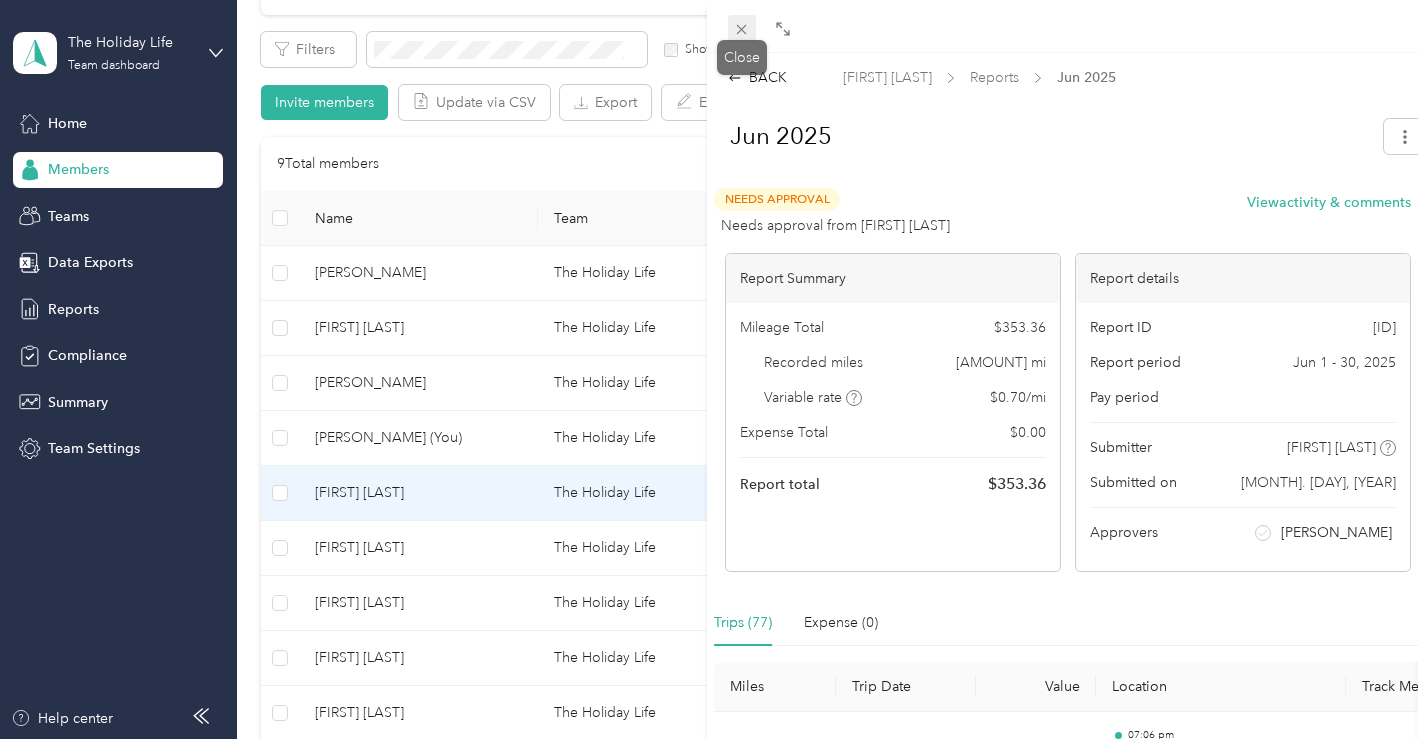 click 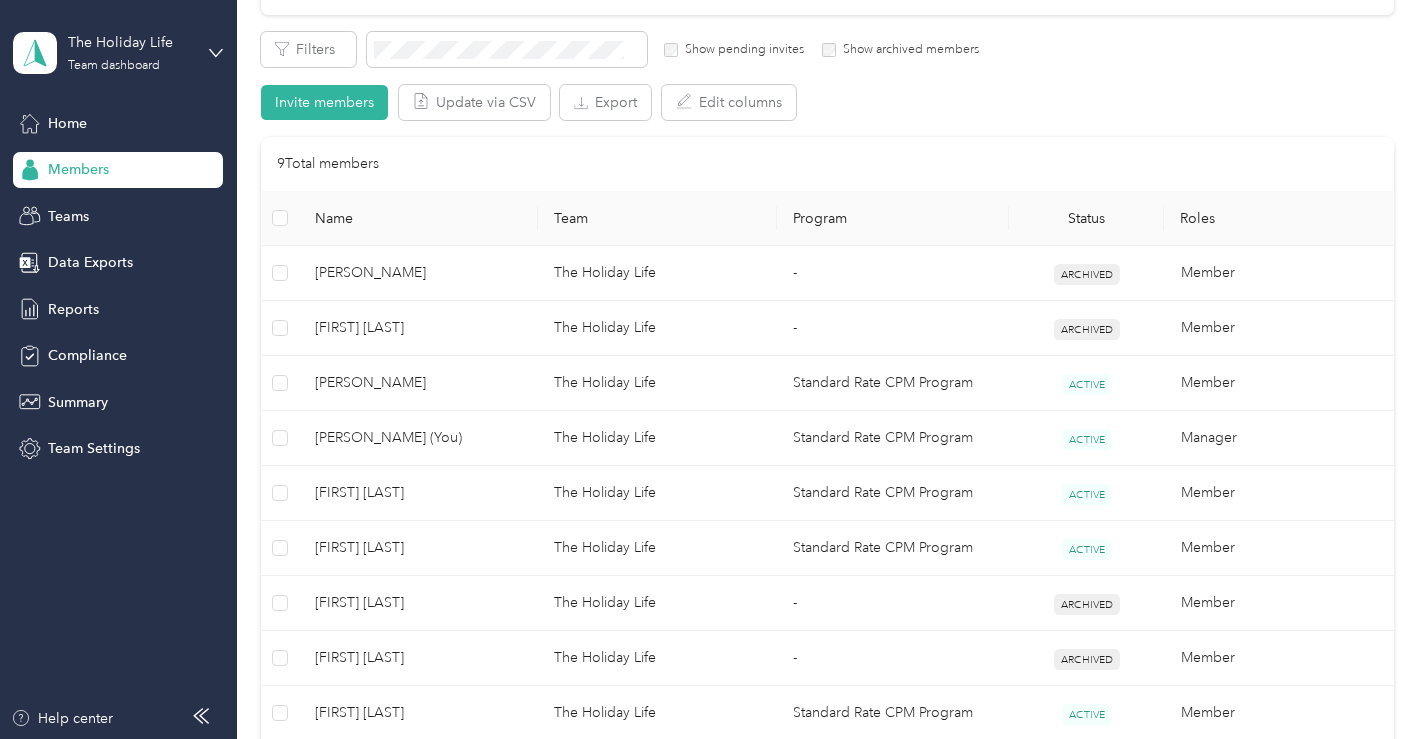 click on "Members" at bounding box center (78, 169) 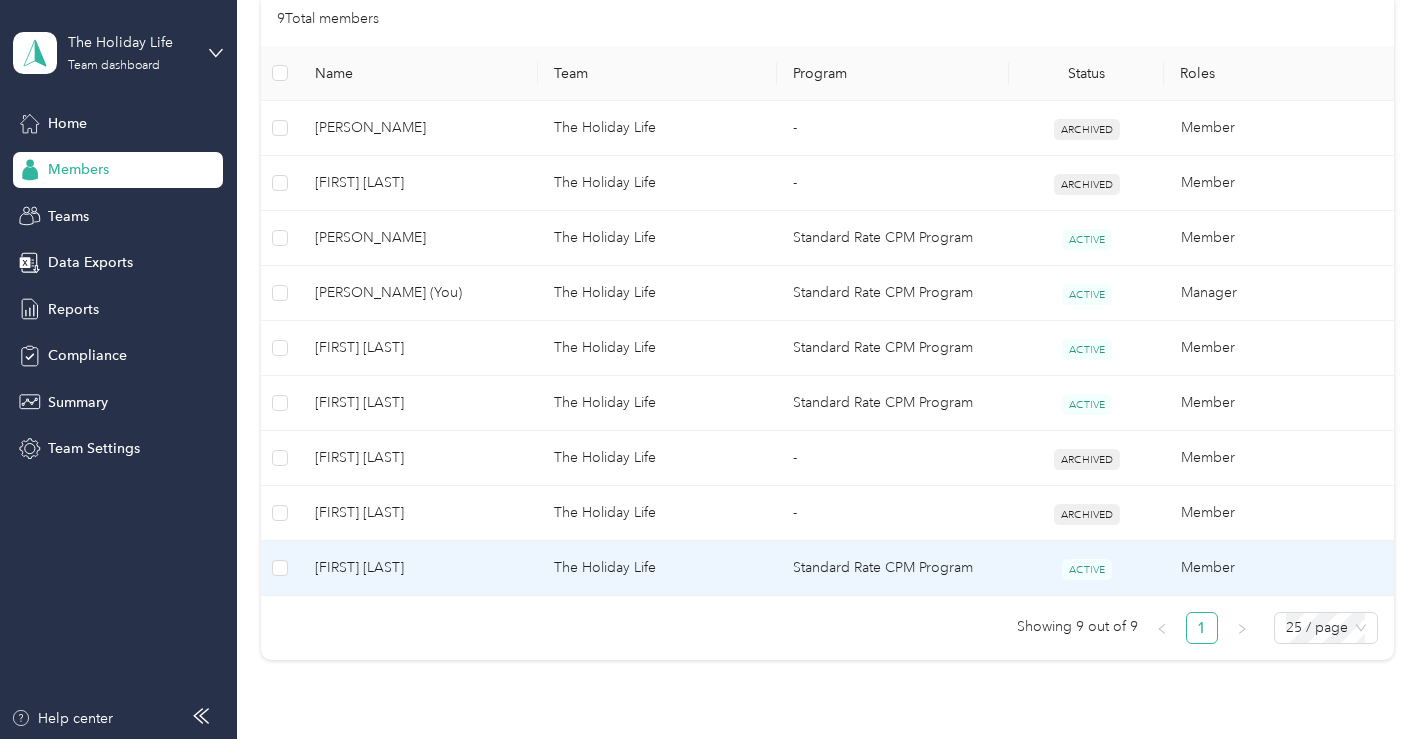 scroll, scrollTop: 488, scrollLeft: 0, axis: vertical 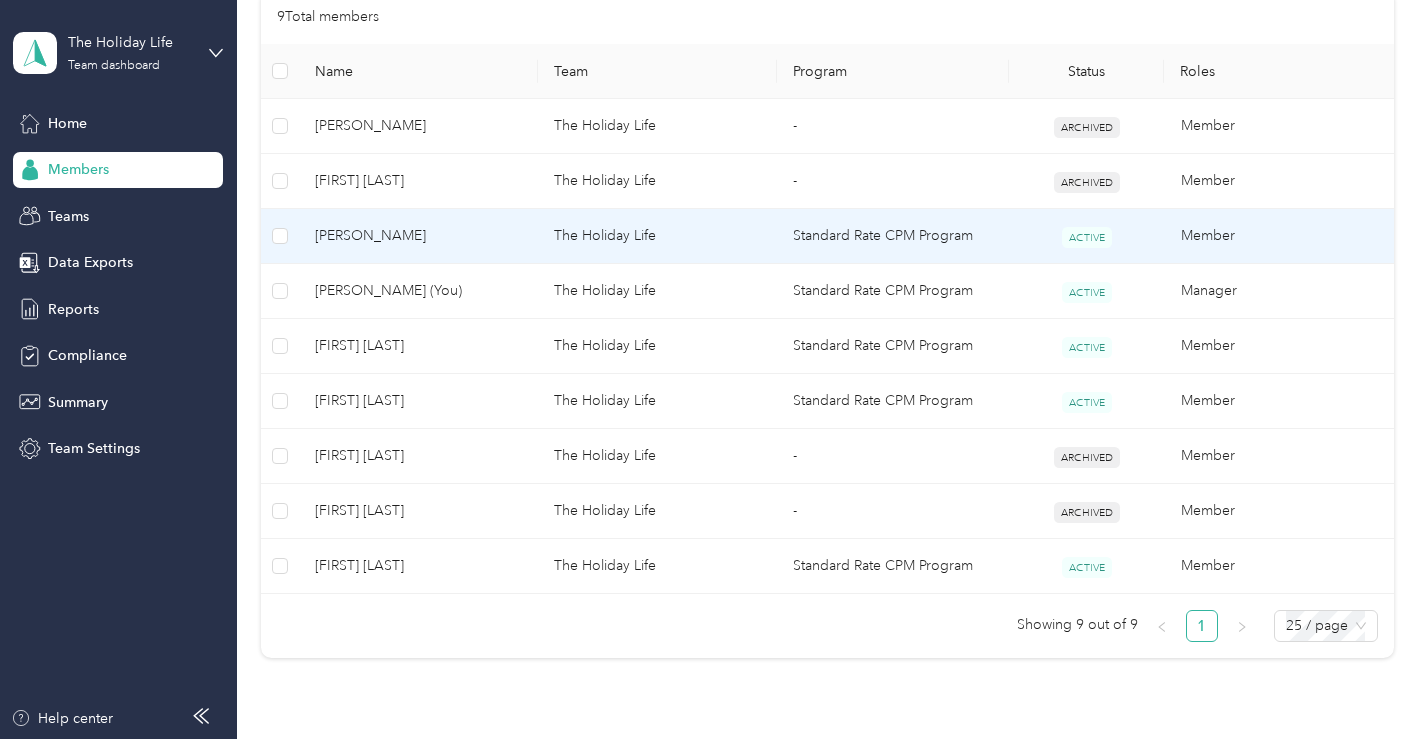 click on "[PERSON_NAME]" at bounding box center (418, 236) 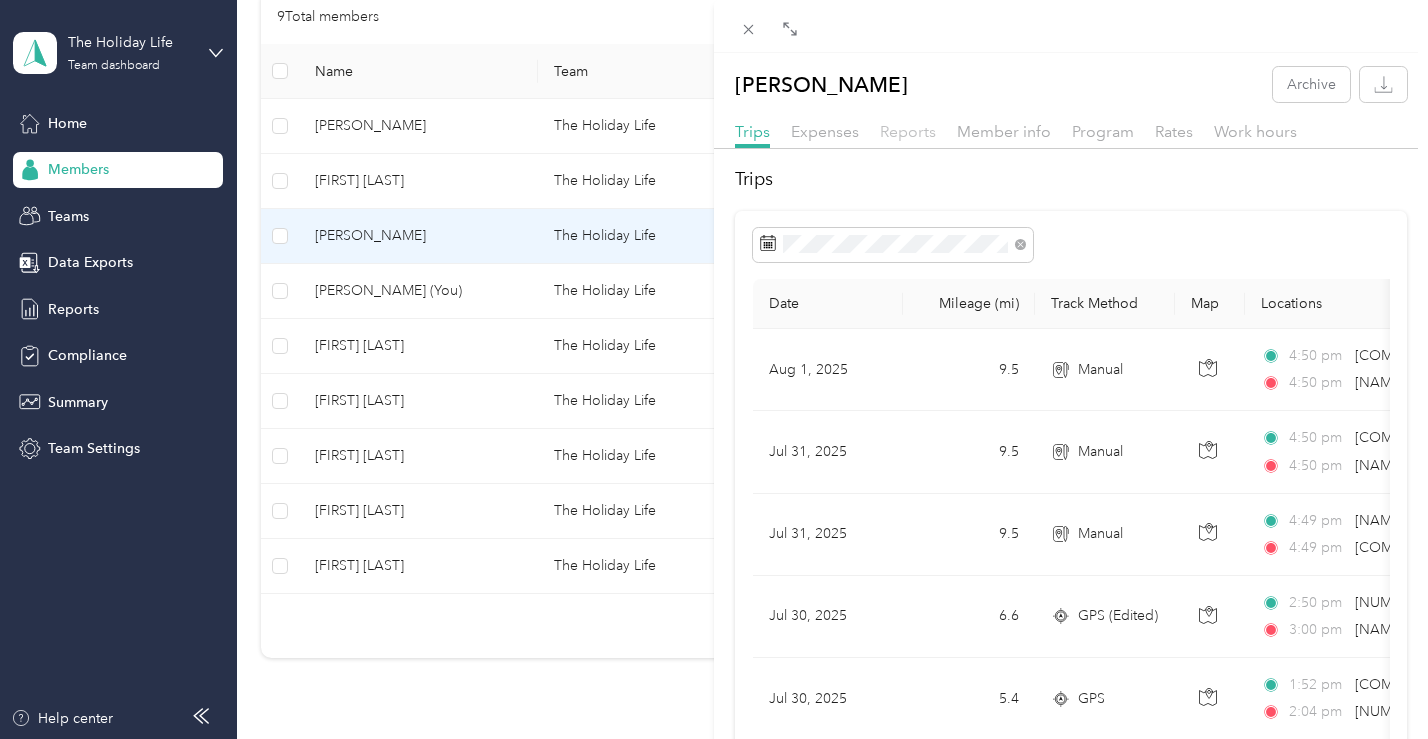 click on "Reports" at bounding box center [908, 131] 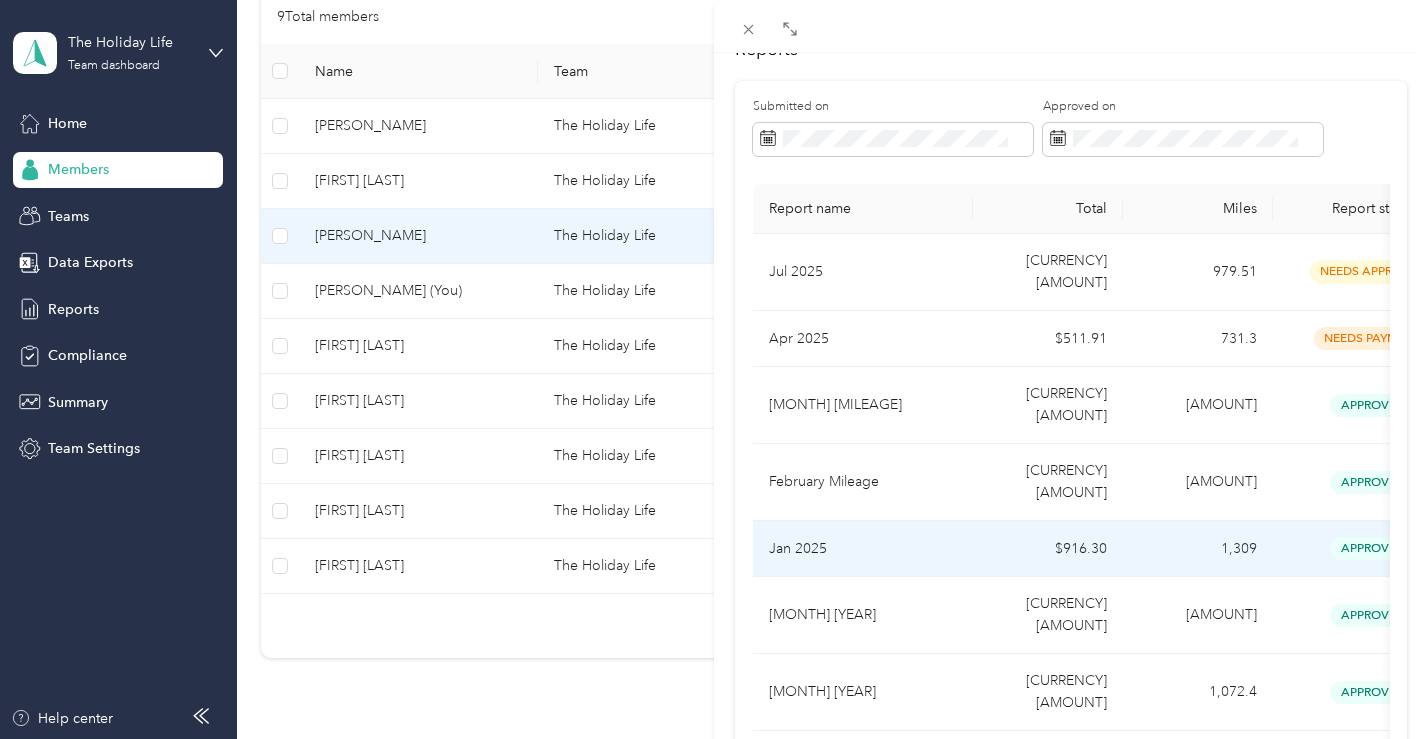 scroll, scrollTop: 67, scrollLeft: 0, axis: vertical 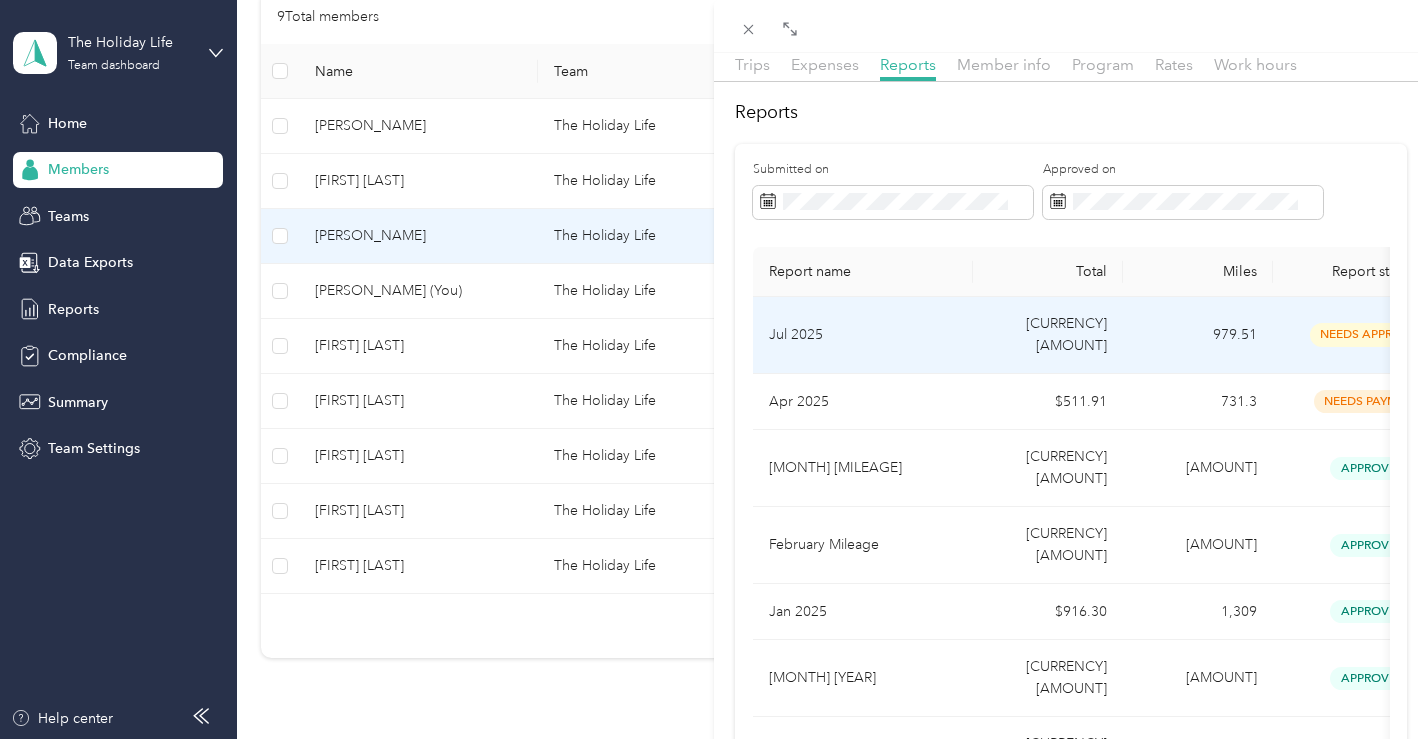 click on "Jul 2025" at bounding box center (863, 335) 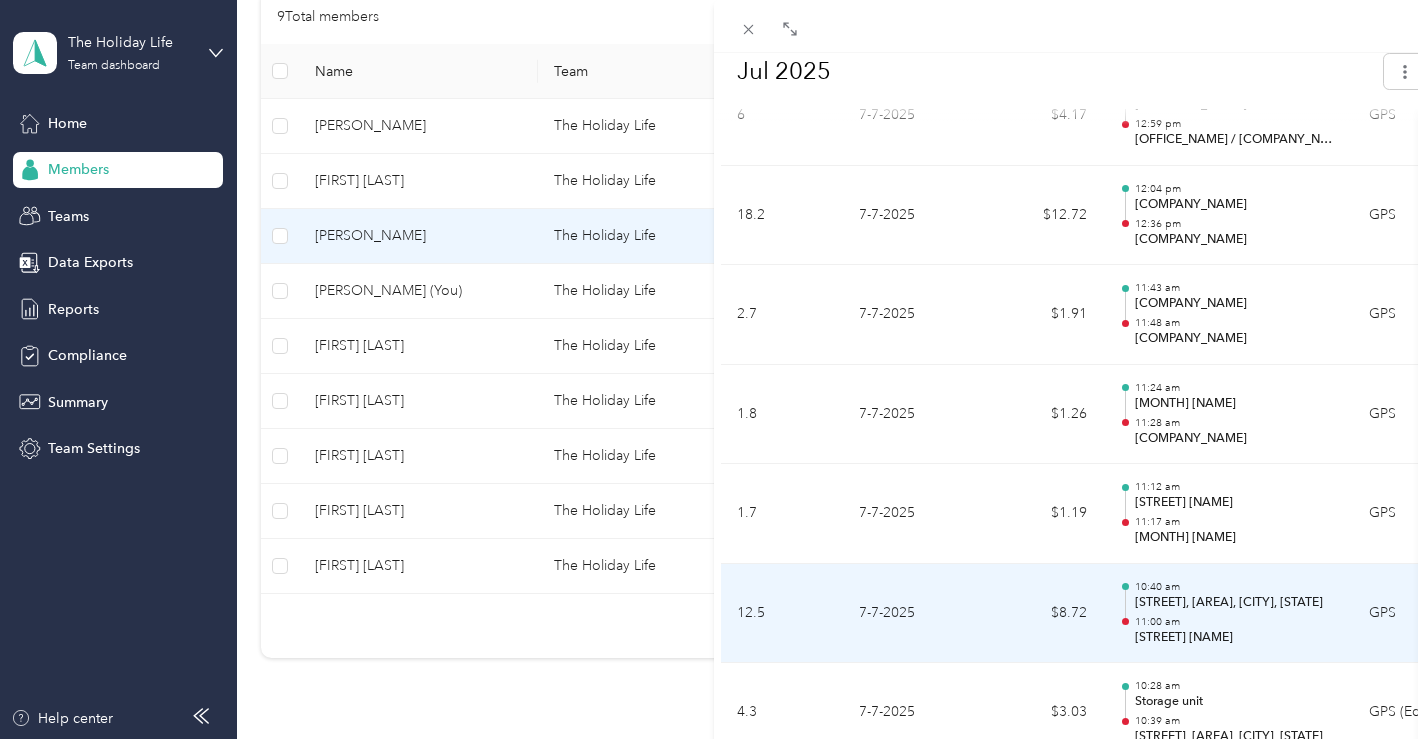 scroll, scrollTop: 11158, scrollLeft: 0, axis: vertical 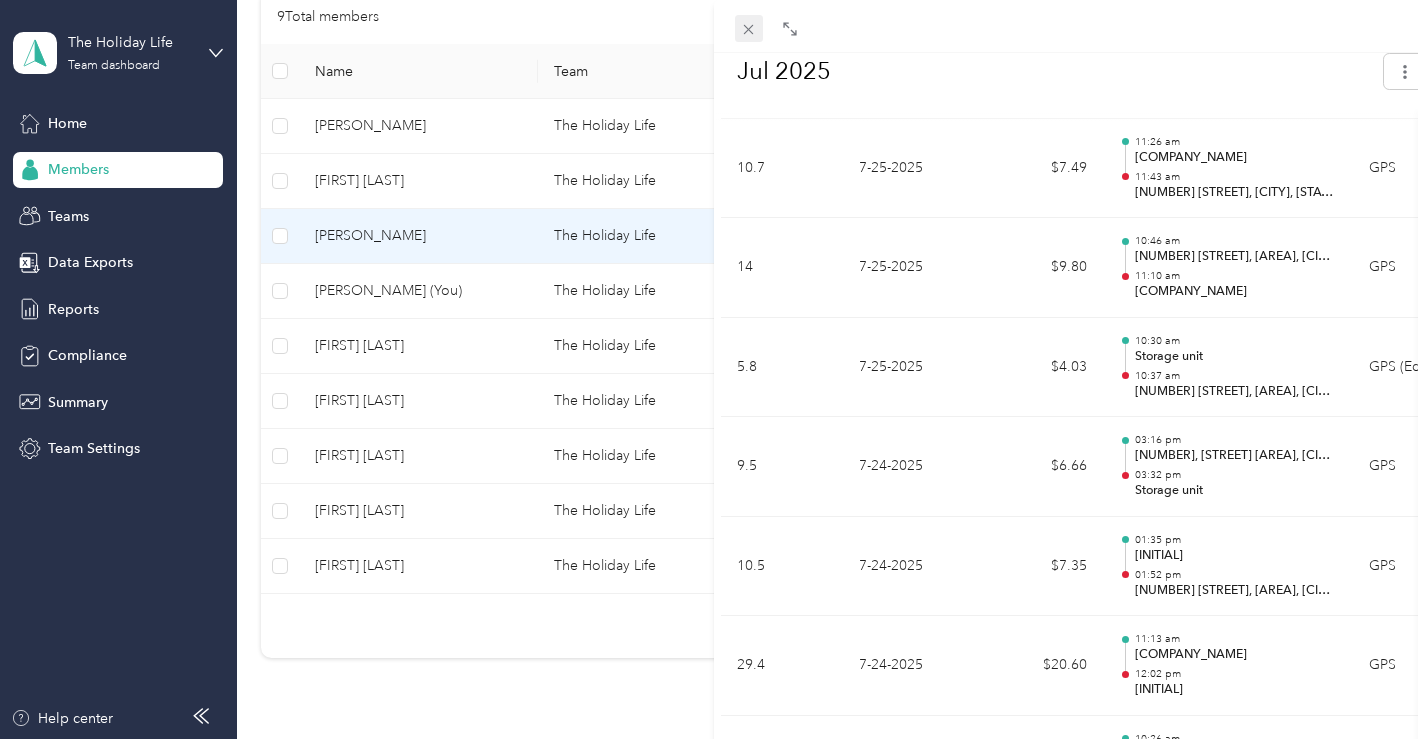 click 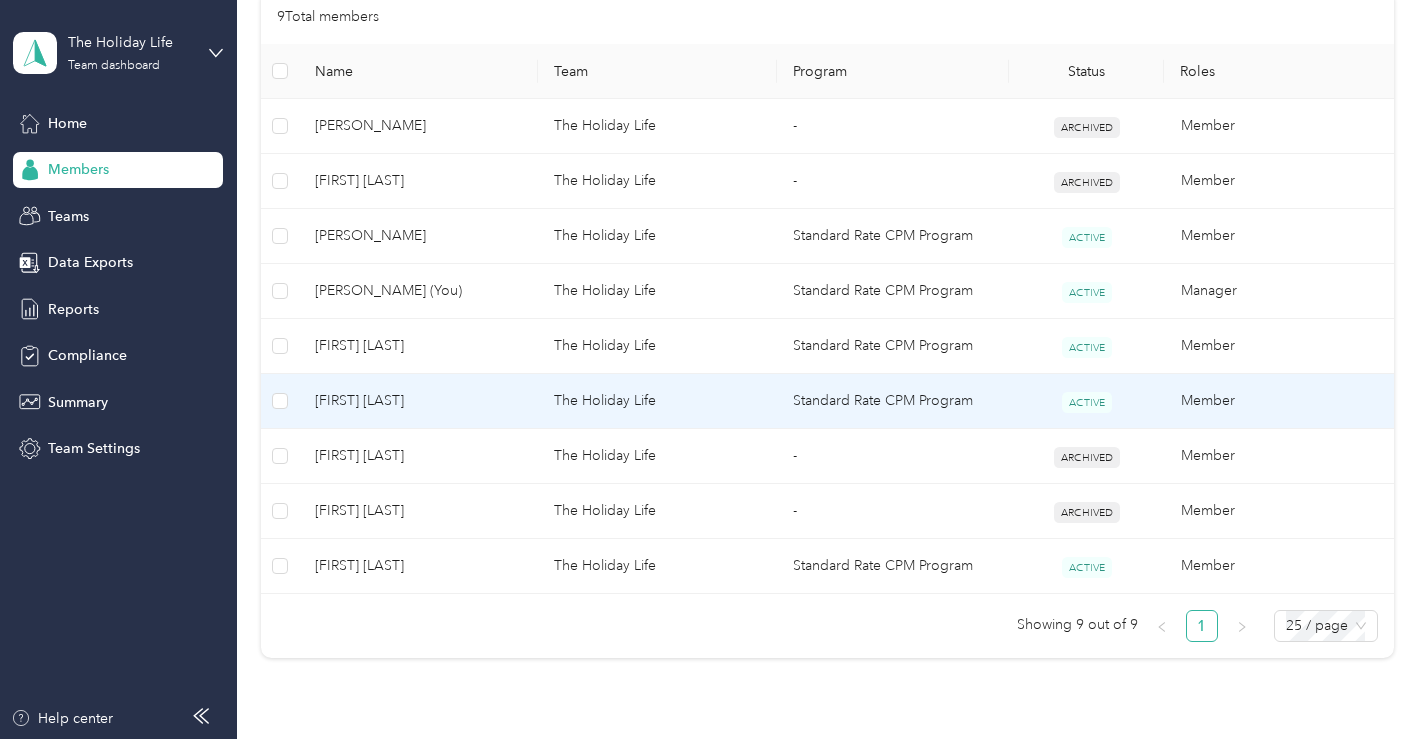 click on "[FIRST] [LAST]" at bounding box center (418, 401) 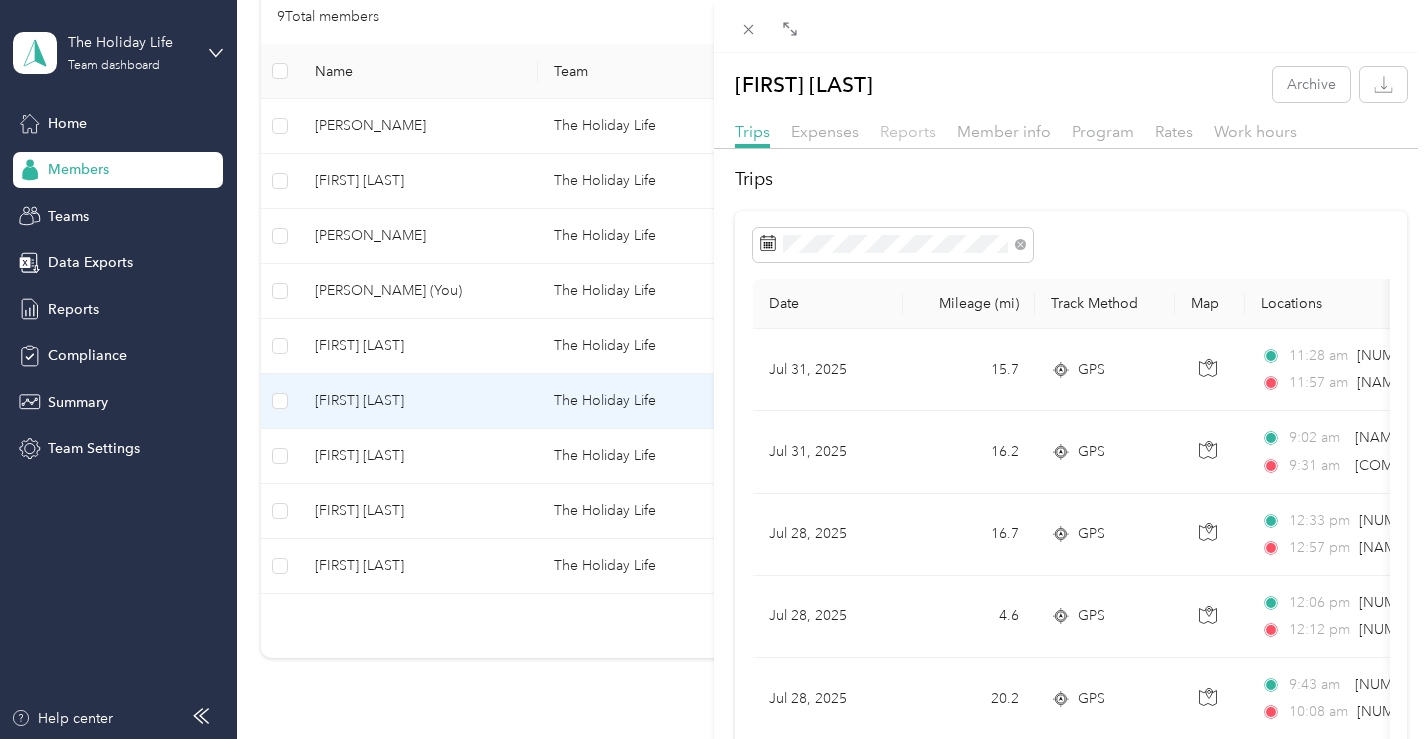 click on "Reports" at bounding box center (908, 131) 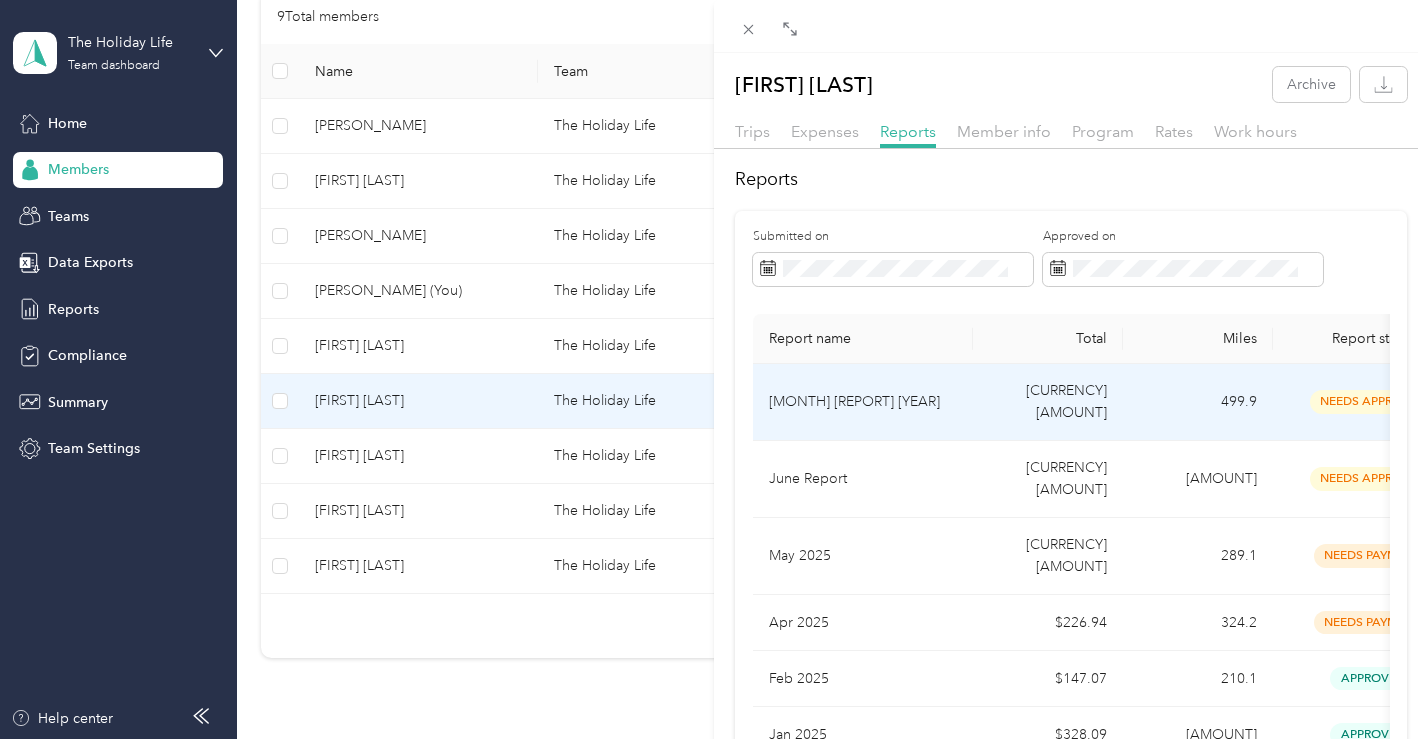 click on "[MONTH] [REPORT] [YEAR]" at bounding box center (863, 402) 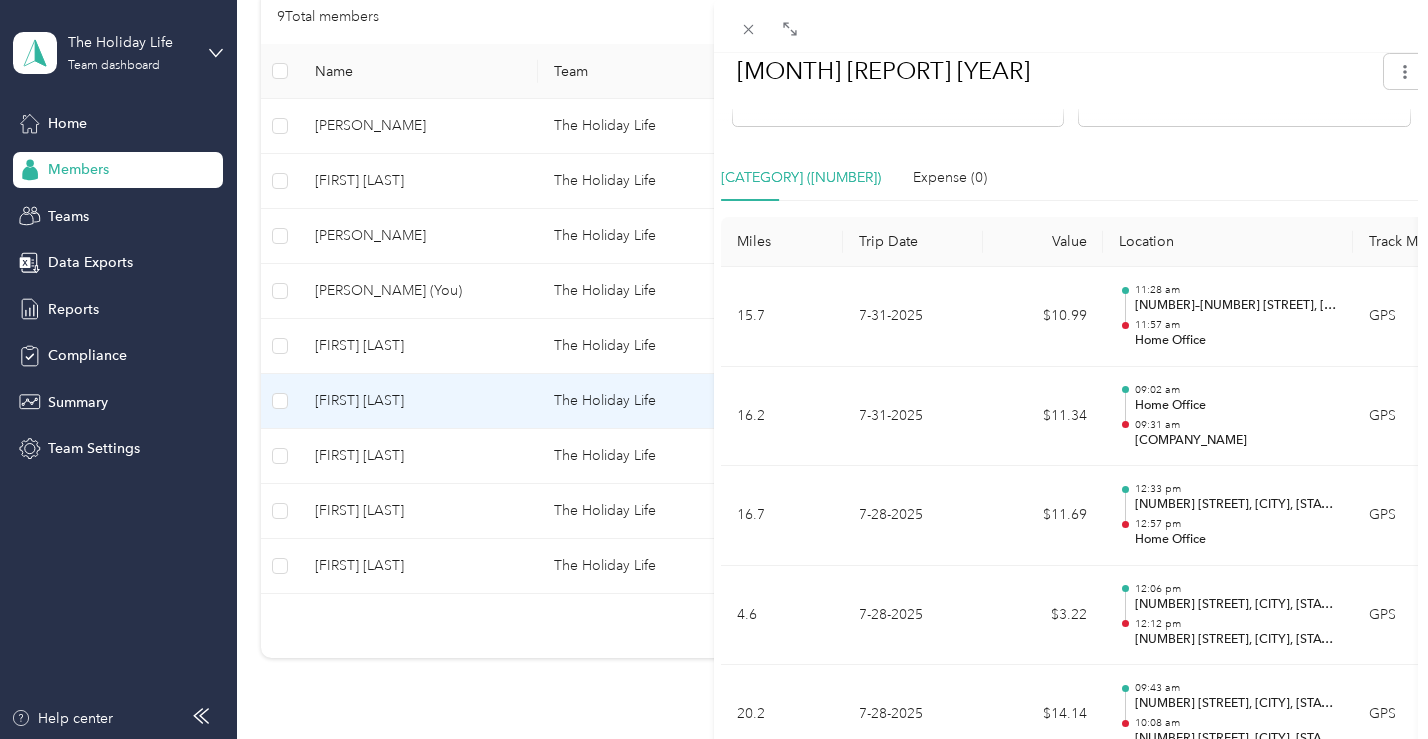 scroll, scrollTop: 0, scrollLeft: 0, axis: both 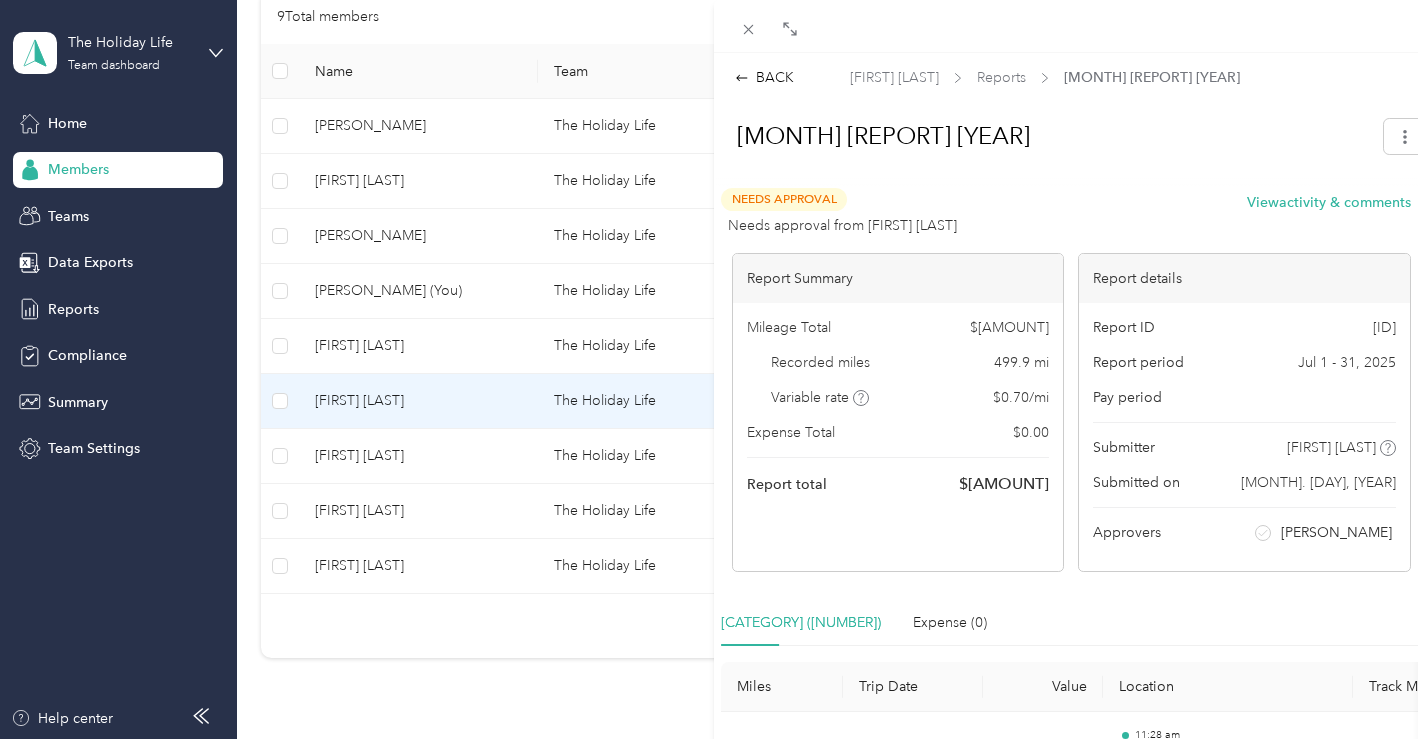 click on "BACK [FIRST] [LAST] Reports [MONTH] Report [YEAR] [MONTH] Report [YEAR] Needs Approval Needs approval from [FIRST] [LAST] View activity & comments Report Summary Mileage Total $[AMOUNT] Recorded miles [MILES] mi Variable rate $[RATE] / mi Expense Total $[AMOUNT] Report total $[AMOUNT] Report details Report ID [ID] Report period [MONTH] [DAY] - [MONTH] [DAY], [YEAR] Pay period Submitter [FIRST] [LAST] Submitted on [MONTH]. [DAY], [YEAR] Approvers [FIRST] [LAST] Trips ([NUMBER]) Expense ([NUMBER]) Miles Trip Date Value Location Track Method Purpose Notes Tags [MILES] [MONTH]-[DAY]-[YEAR] $[AMOUNT] [TIME] [NUMBER]–[NUMBER] [STREET], [CITY], [STATE] [TIME] Home Office GPS [COMPANY] - [MILES] [MONTH]-[DAY]-[YEAR] $[AMOUNT] [TIME] Home Office [TIME] Resort Harbour GPS [COMPANY] - [MILES] [MONTH]-[DAY]-[YEAR] $[AMOUNT] [TIME] [NUMBER] [STREET], [CITY], [STATE] [TIME] Home Office GPS [COMPANY] - [MILES] [MONTH]-[DAY]-[YEAR] $[AMOUNT] [TIME] [NUMBER] [STREET], [CITY], [STATE] [TIME] [NUMBER] [STREET], [CITY], [STATE] GPS - [MILES] [MONTH]-[DAY]-[YEAR]" at bounding box center [714, 369] 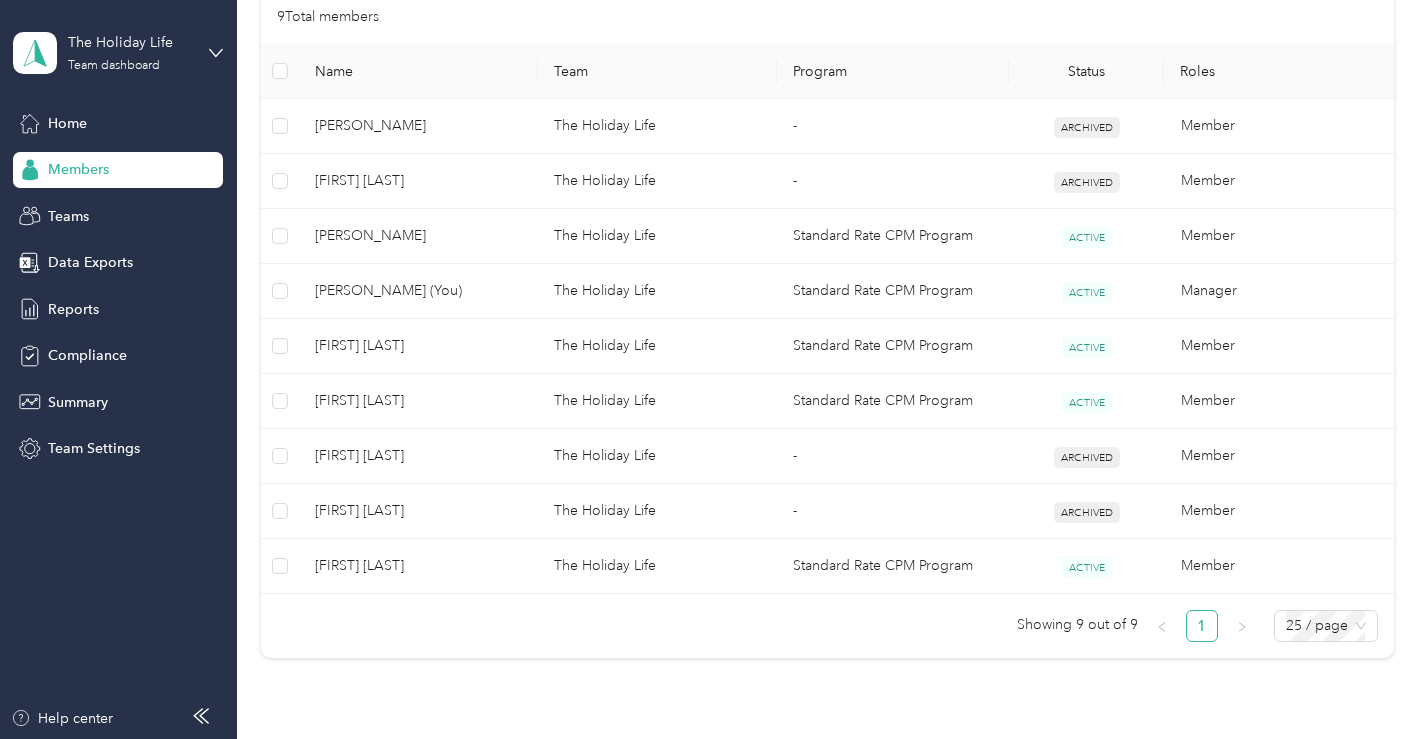 click on "The Holiday Life Team dashboard" at bounding box center [118, 53] 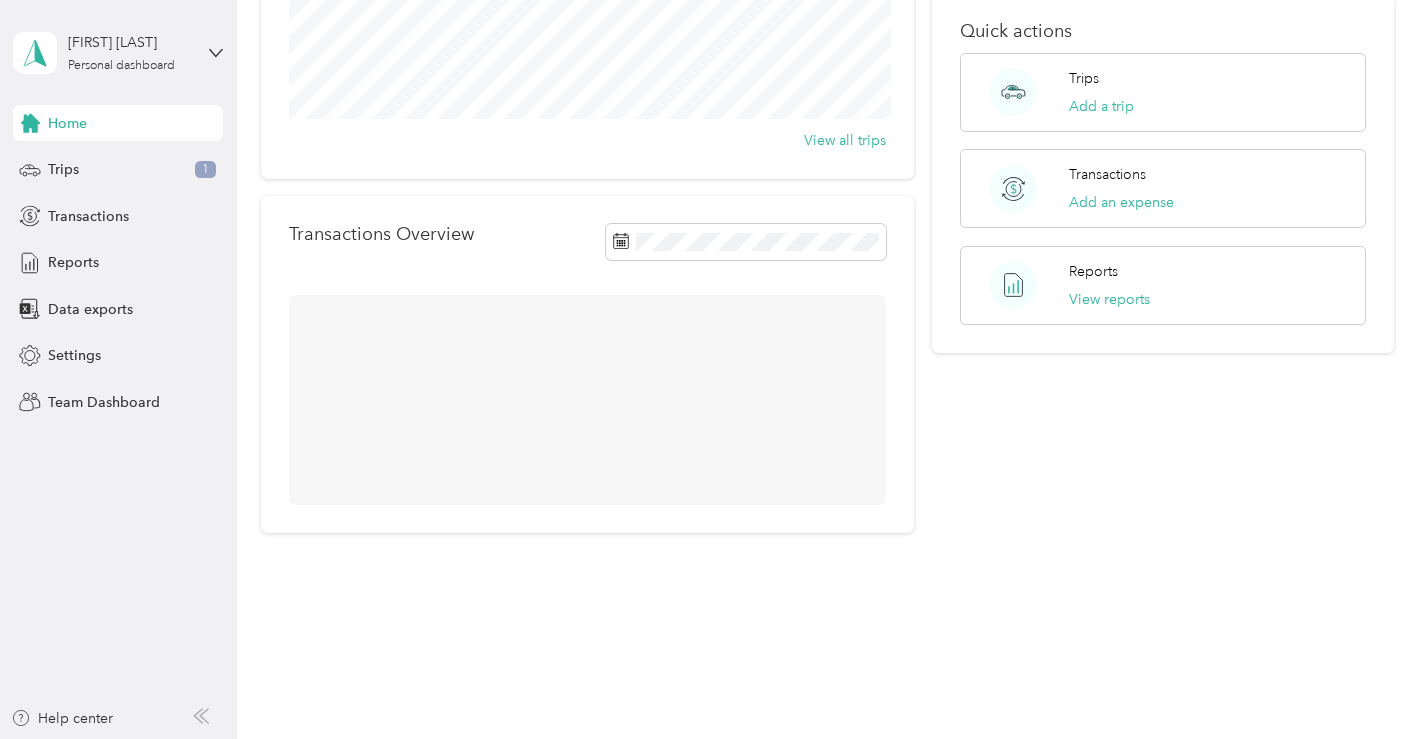 scroll, scrollTop: 278, scrollLeft: 0, axis: vertical 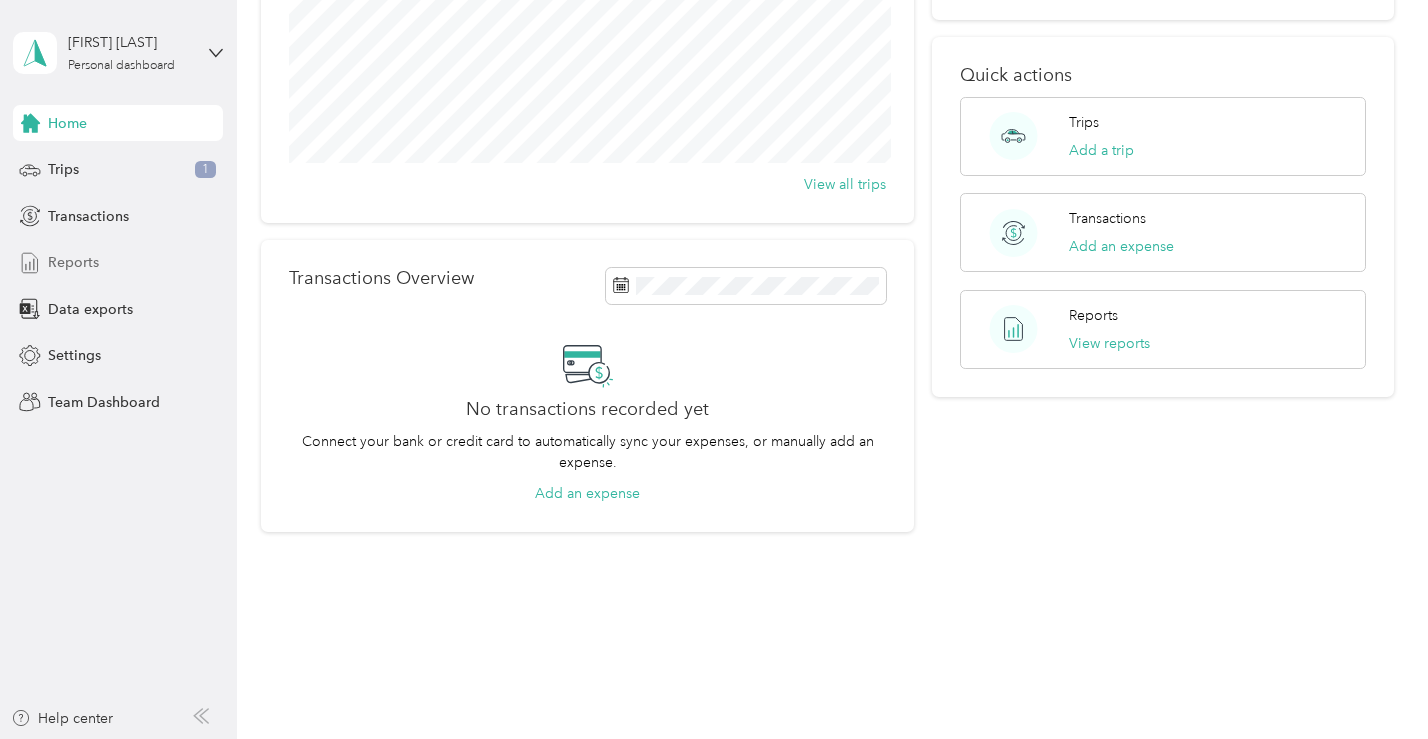 click on "Reports" at bounding box center (73, 262) 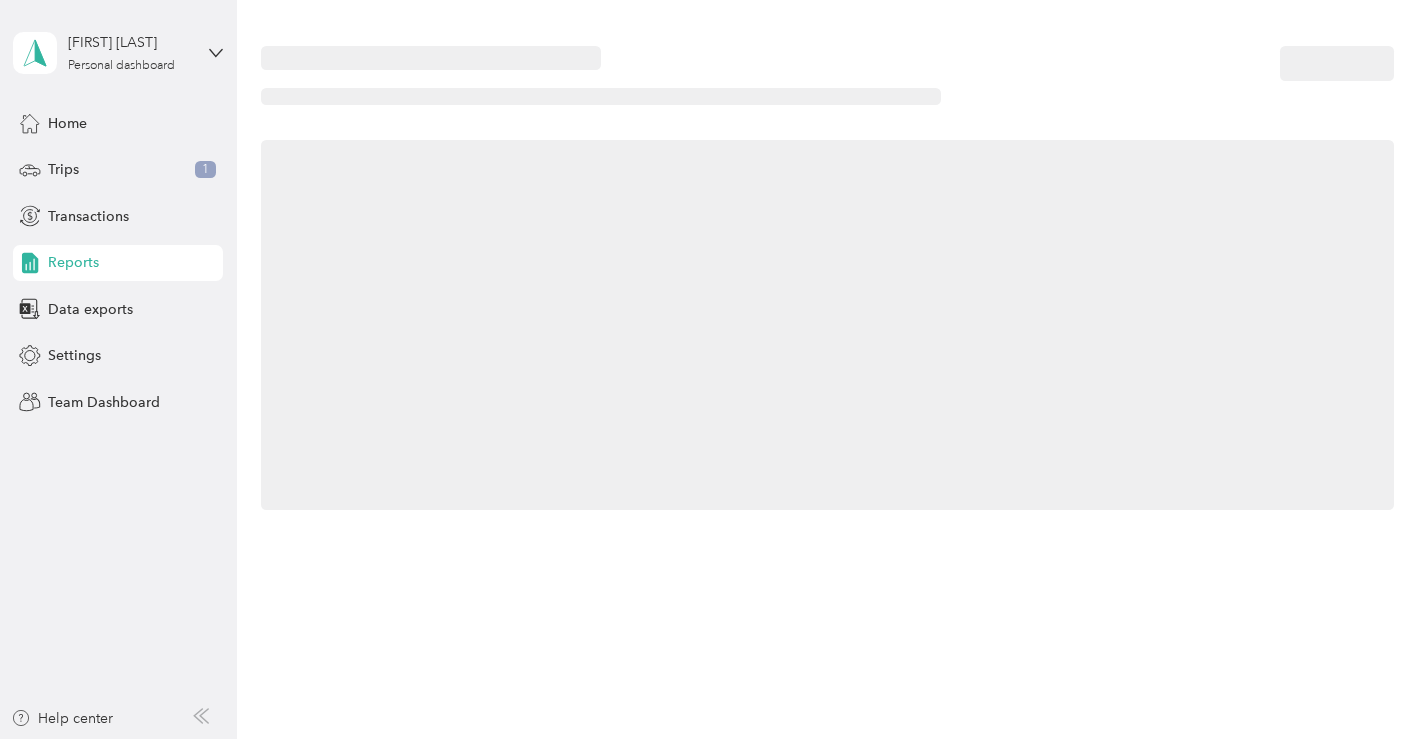 scroll, scrollTop: 0, scrollLeft: 0, axis: both 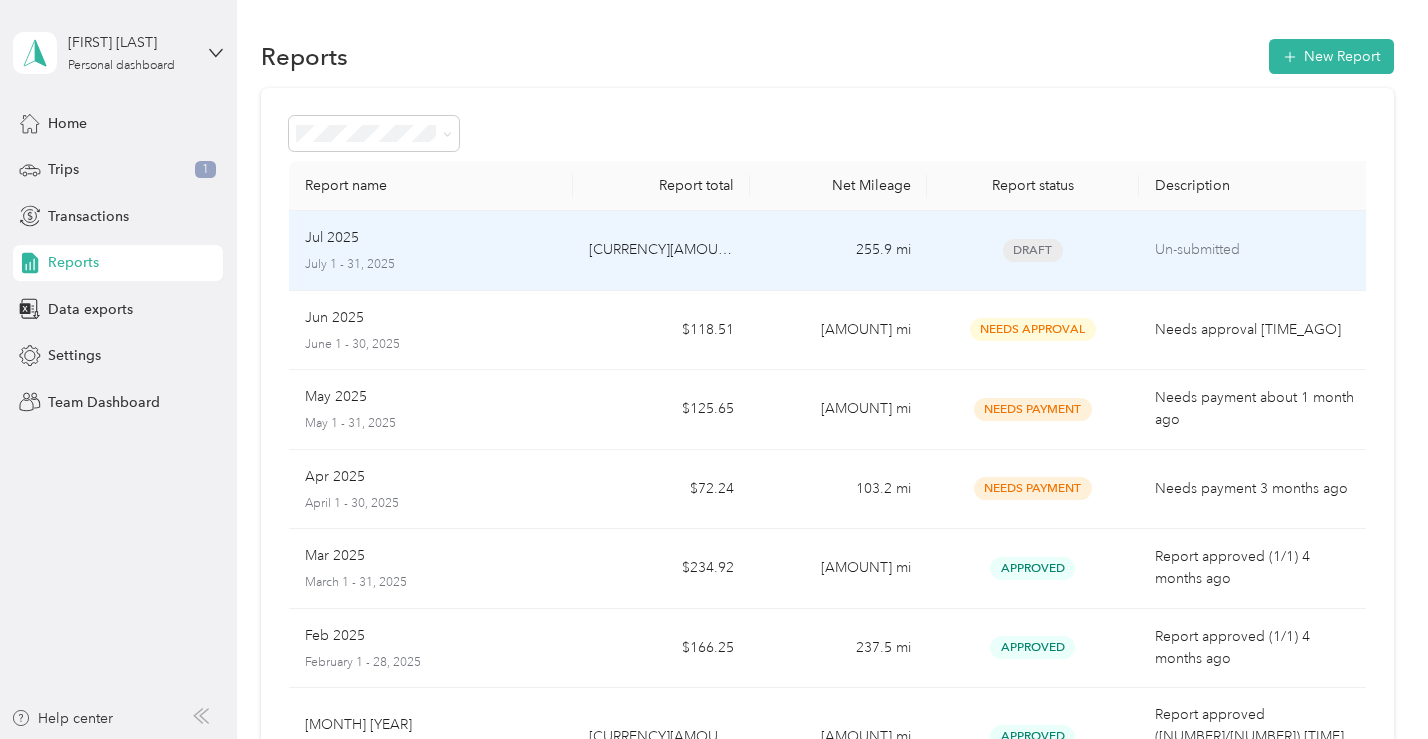 click on "Jul 2025" at bounding box center (430, 238) 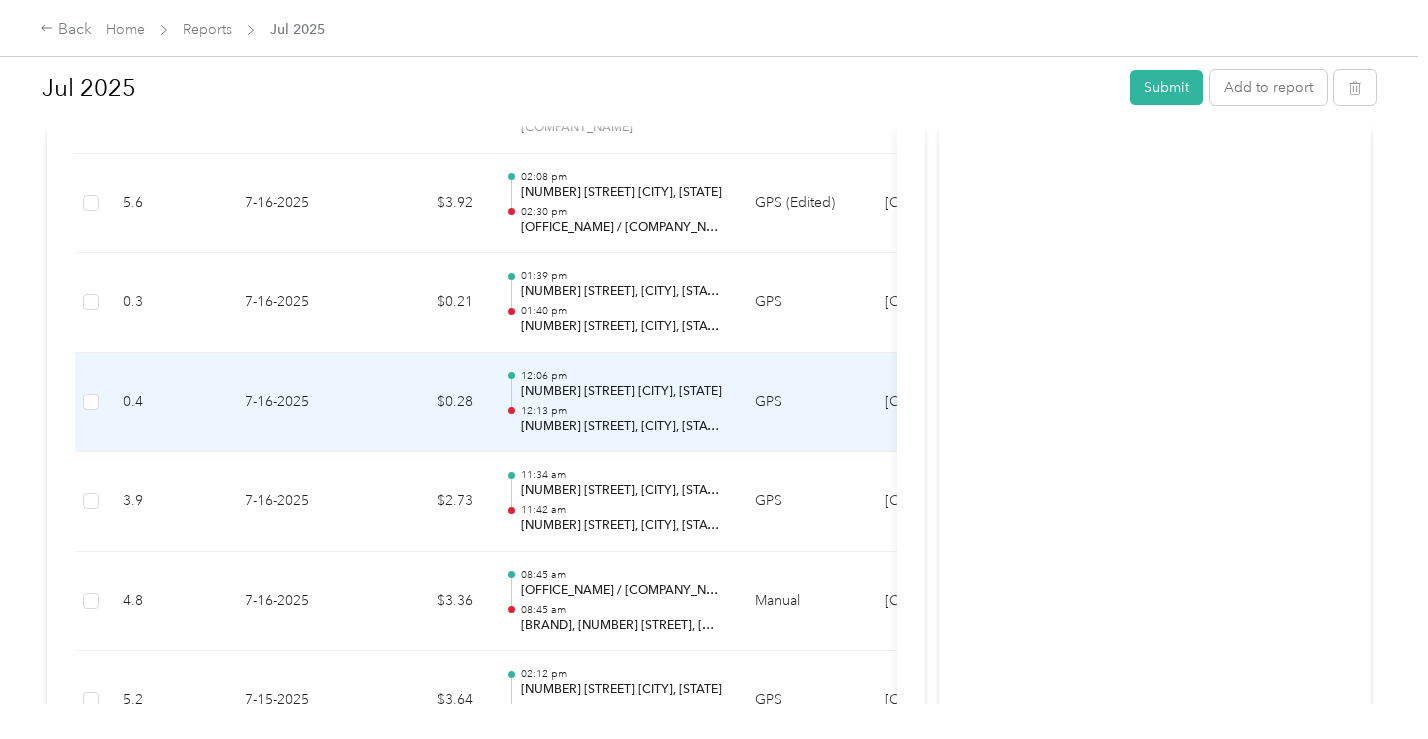 scroll, scrollTop: 3345, scrollLeft: 0, axis: vertical 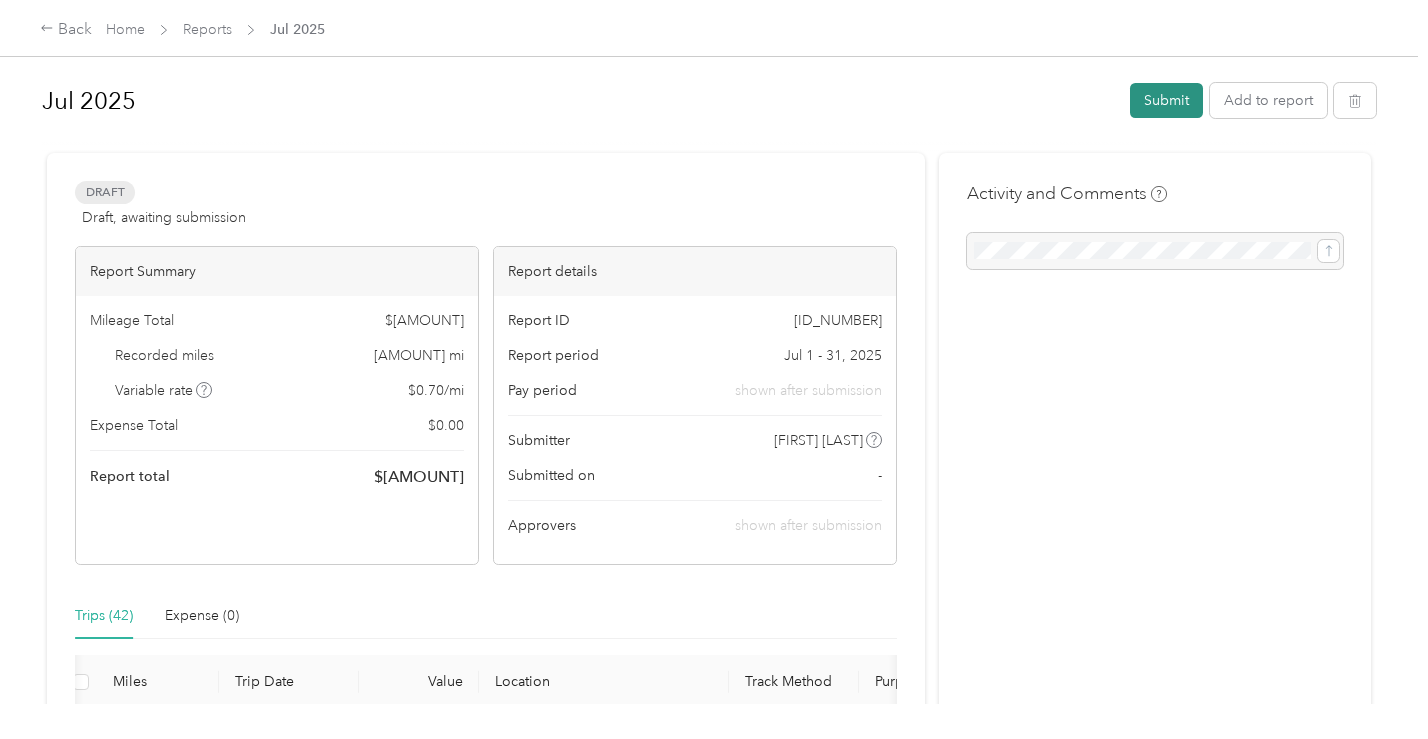 click on "Submit" at bounding box center (1166, 100) 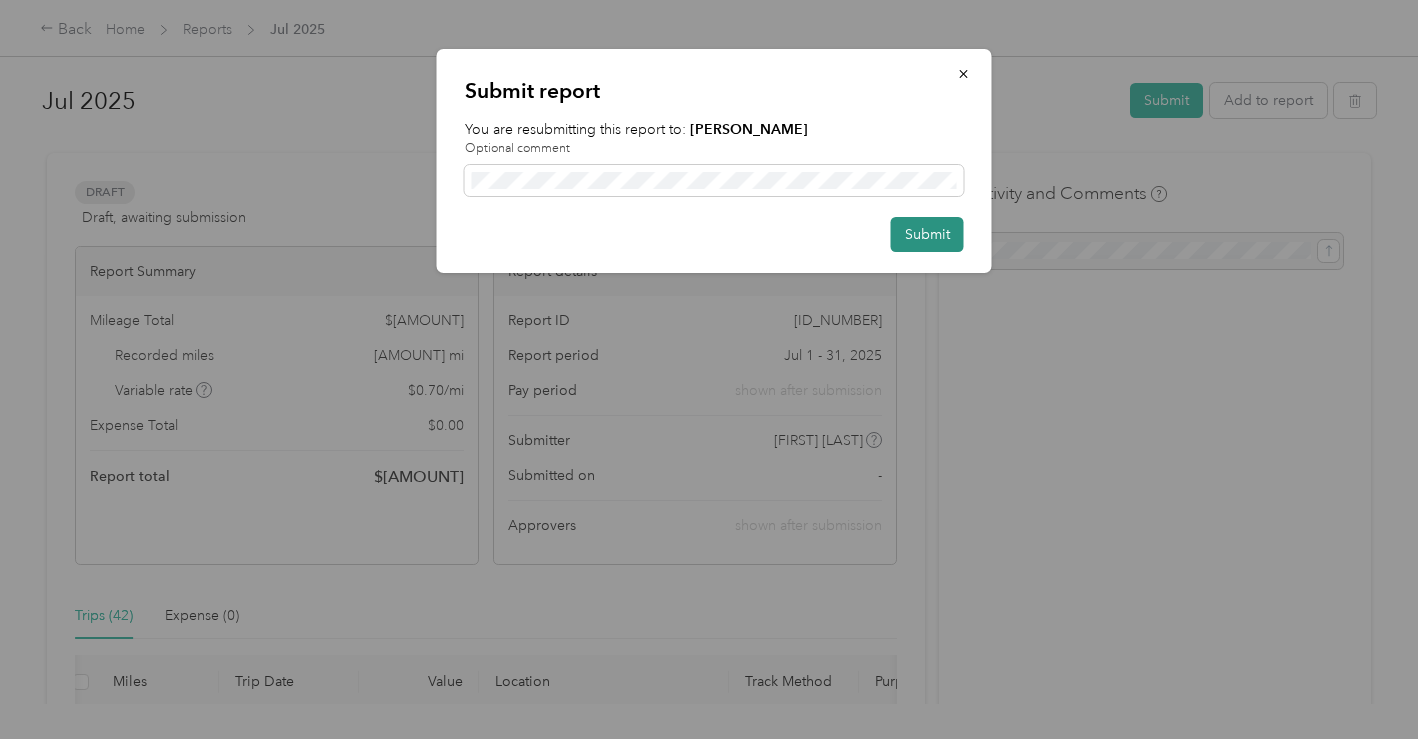 click on "Submit" at bounding box center (927, 234) 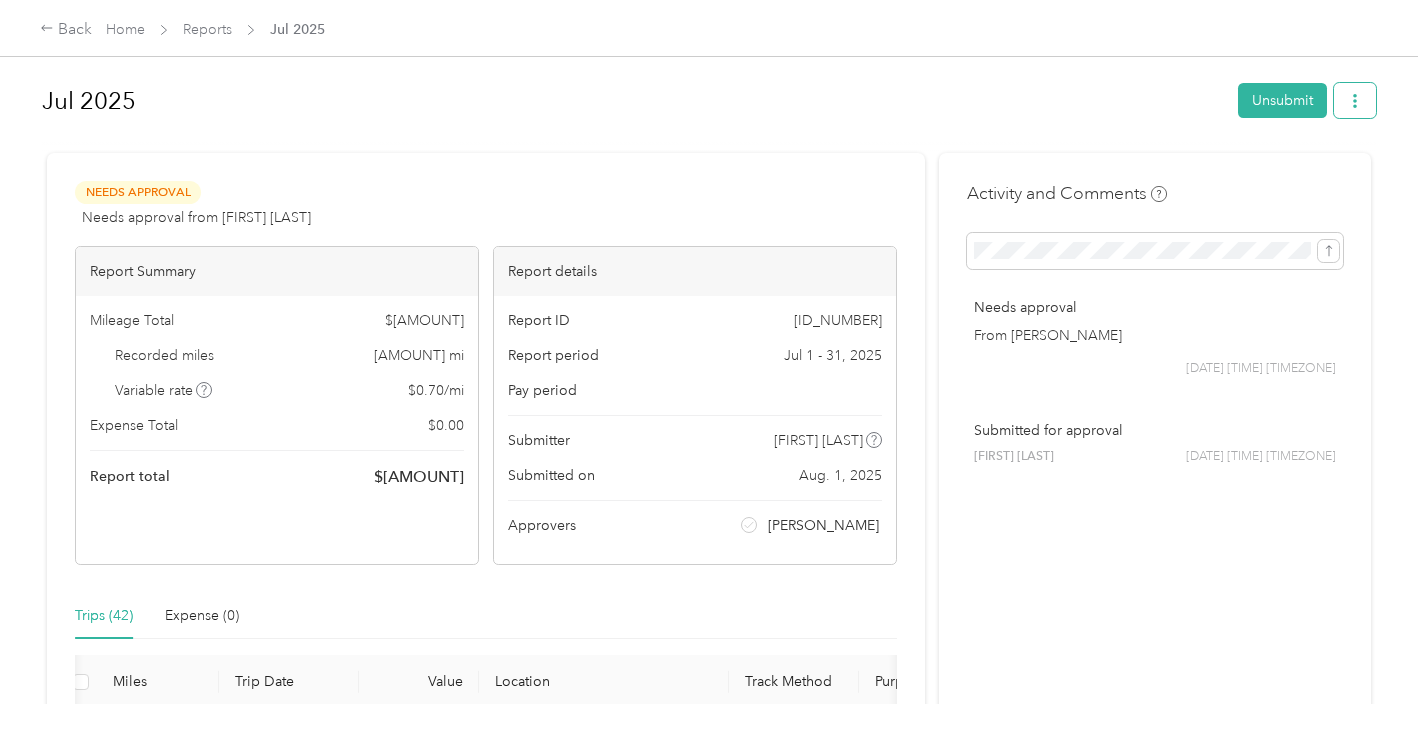 click 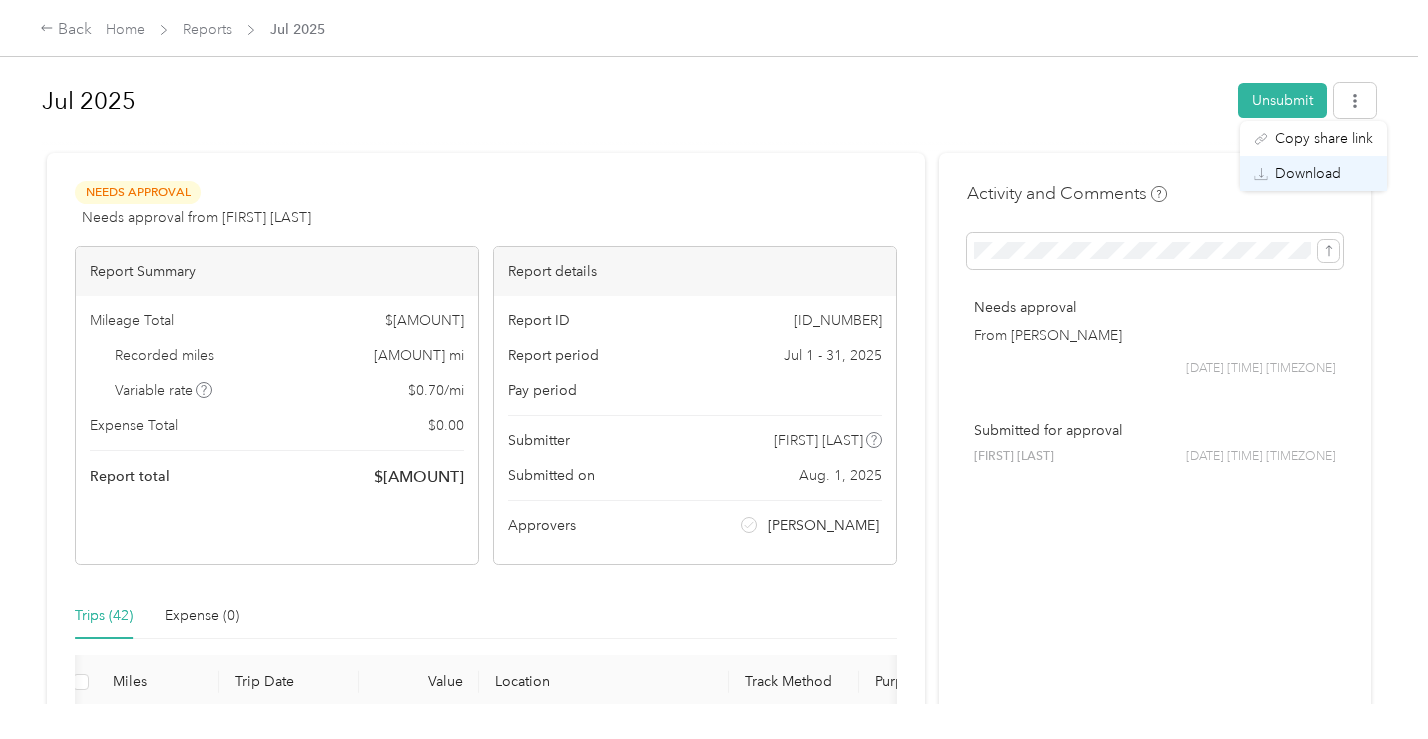 click on "Download" at bounding box center (1308, 173) 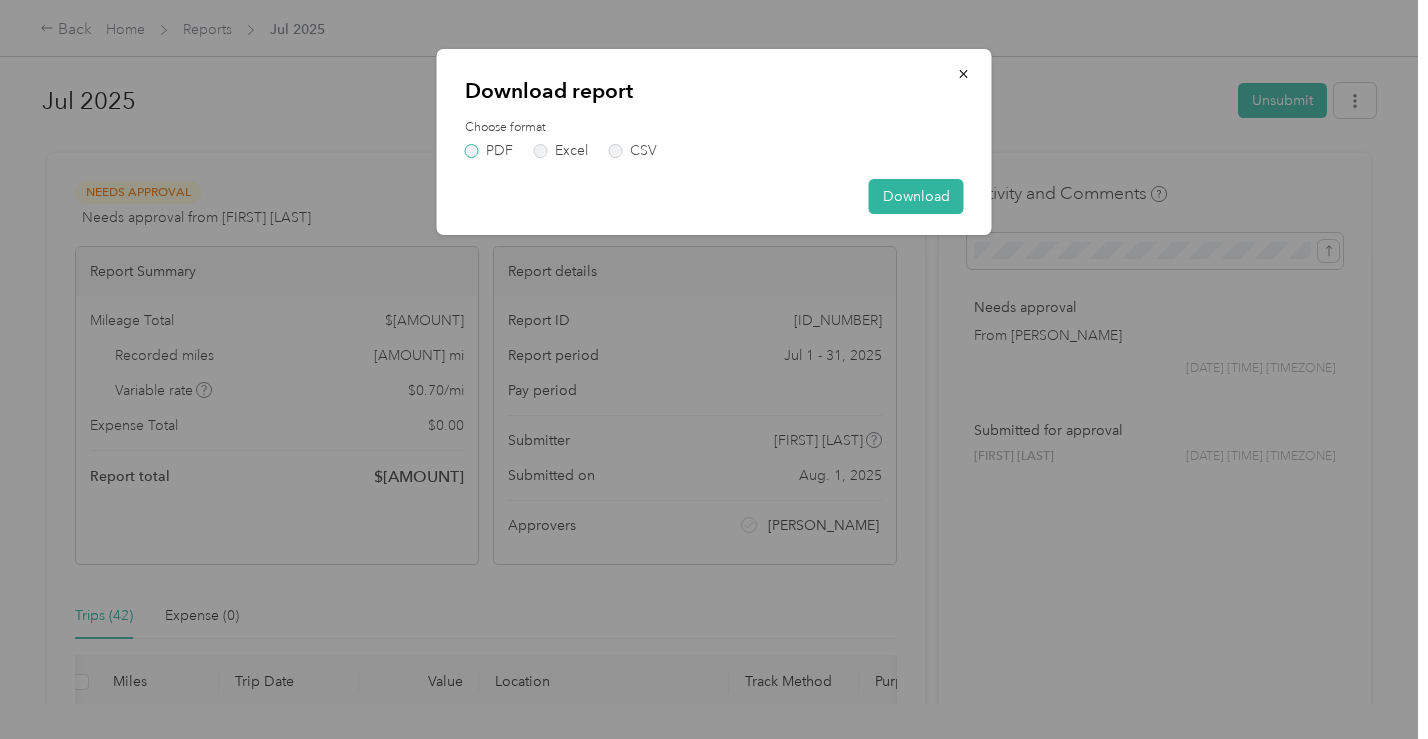 click on "PDF" at bounding box center [489, 151] 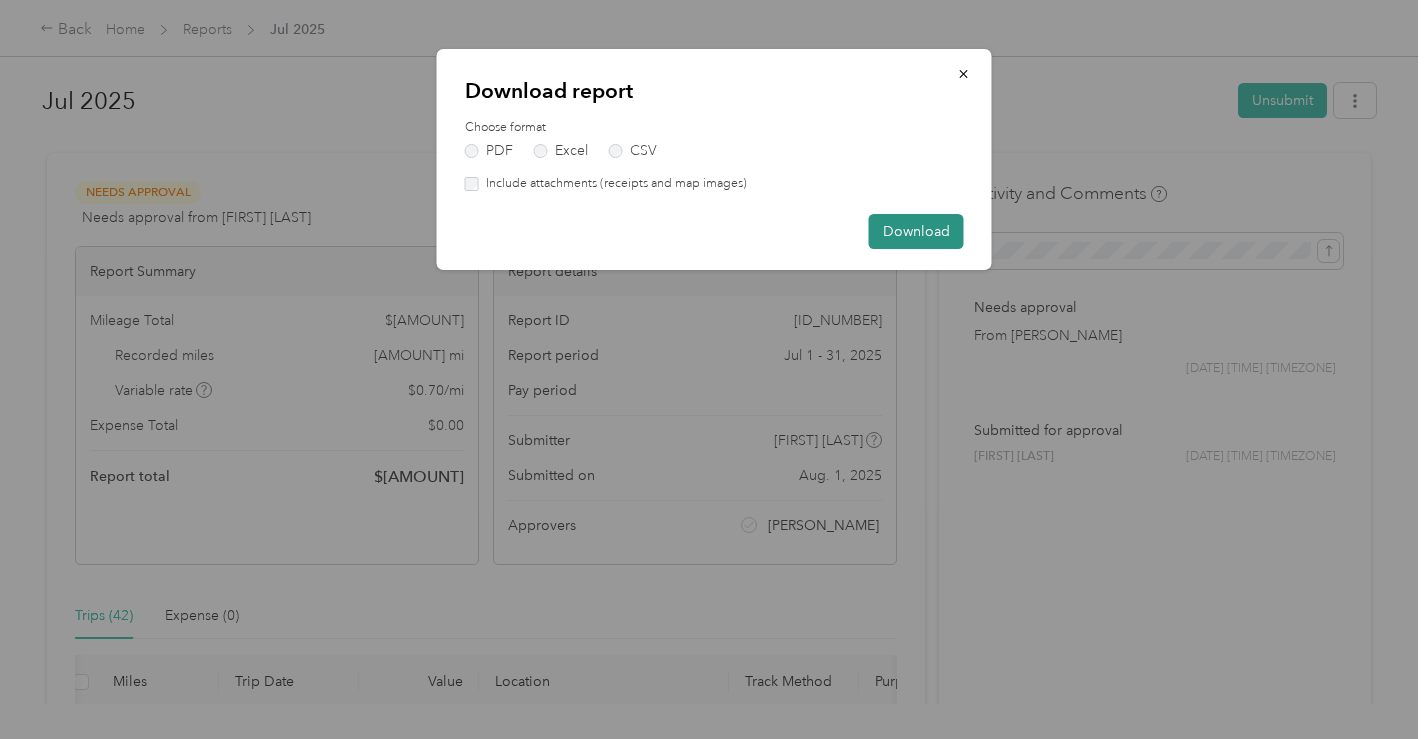 click on "Download" at bounding box center (916, 231) 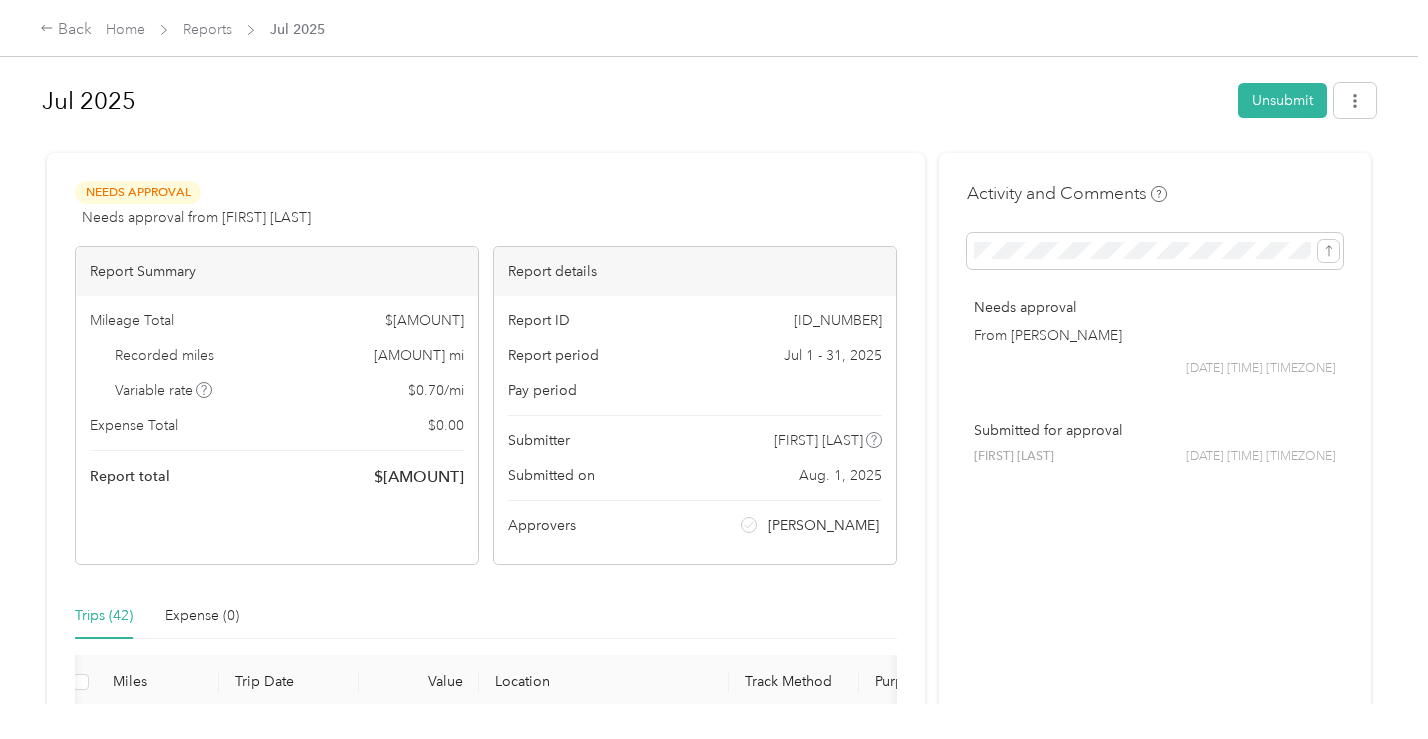 scroll, scrollTop: 185, scrollLeft: 0, axis: vertical 